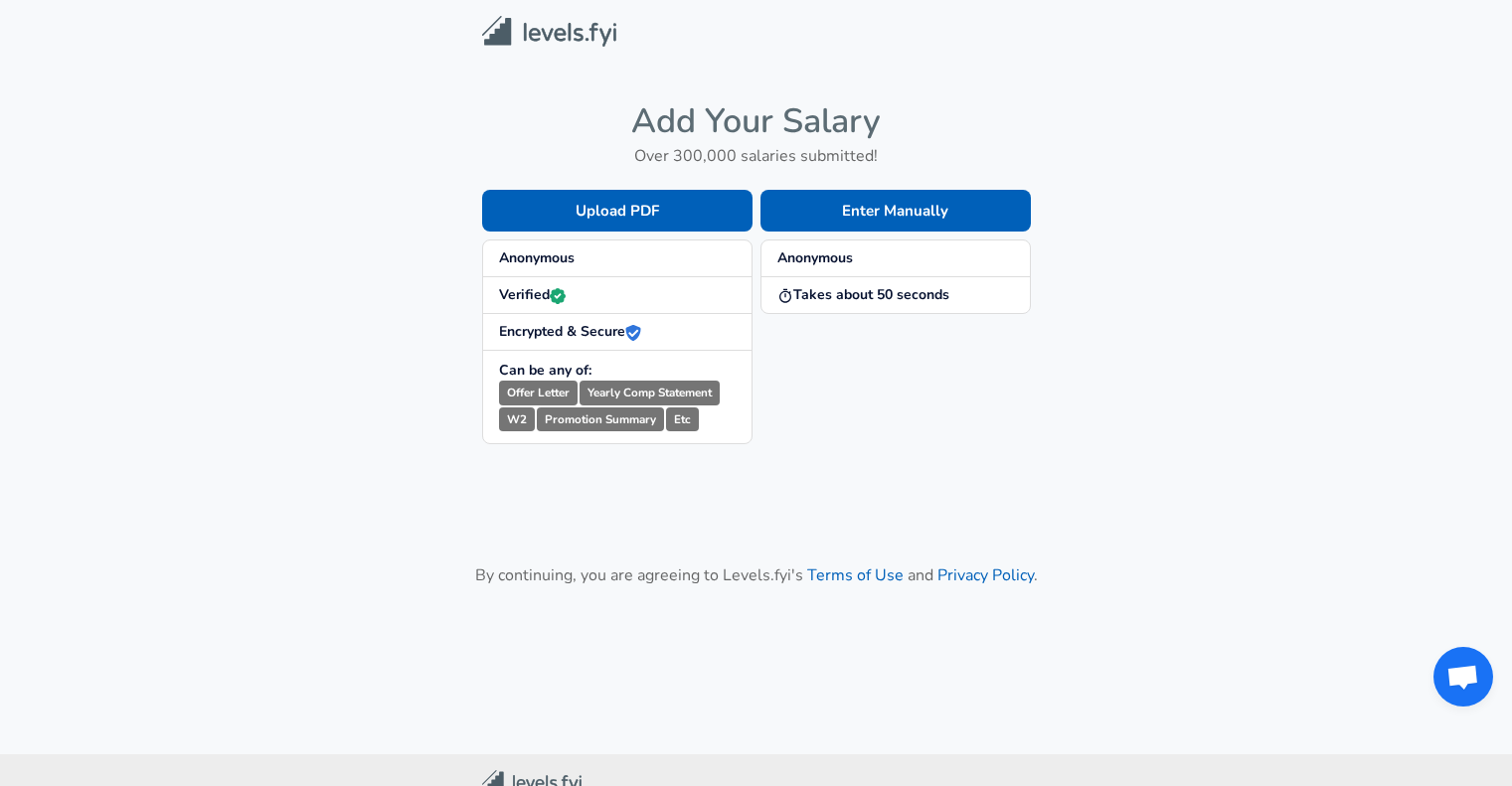 scroll, scrollTop: 0, scrollLeft: 0, axis: both 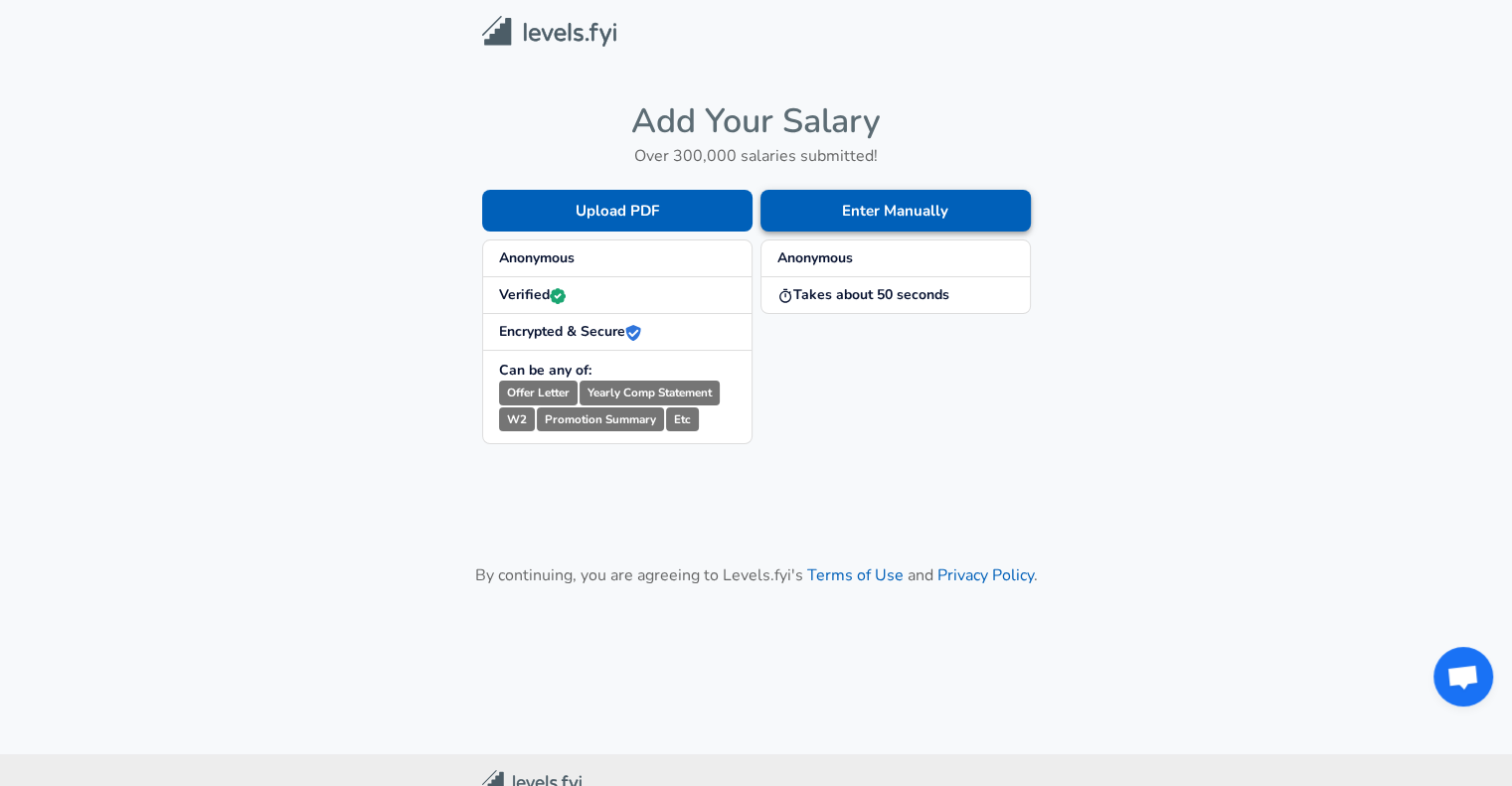 click on "Enter Manually" at bounding box center [896, 211] 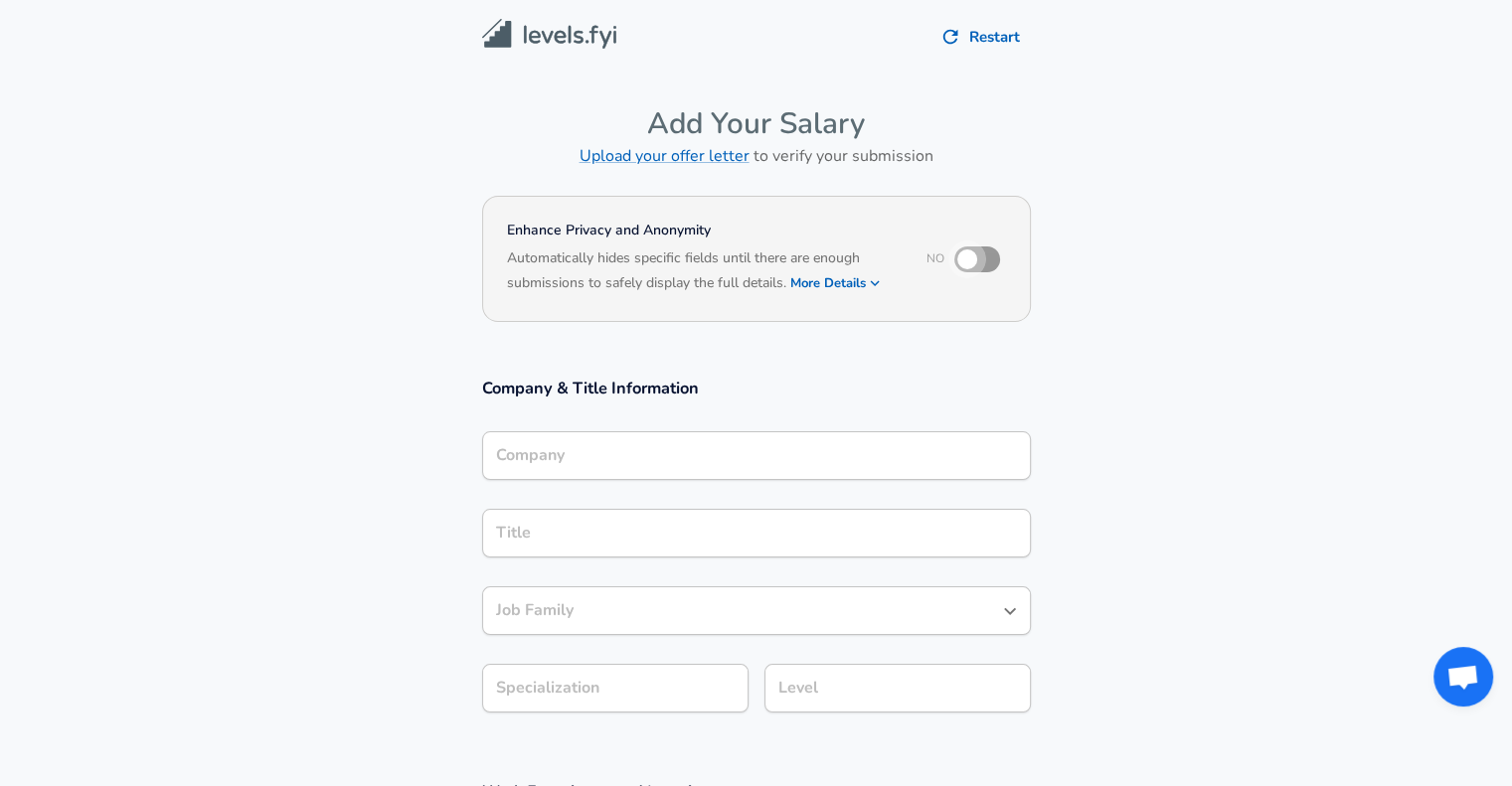 click at bounding box center (967, 259) 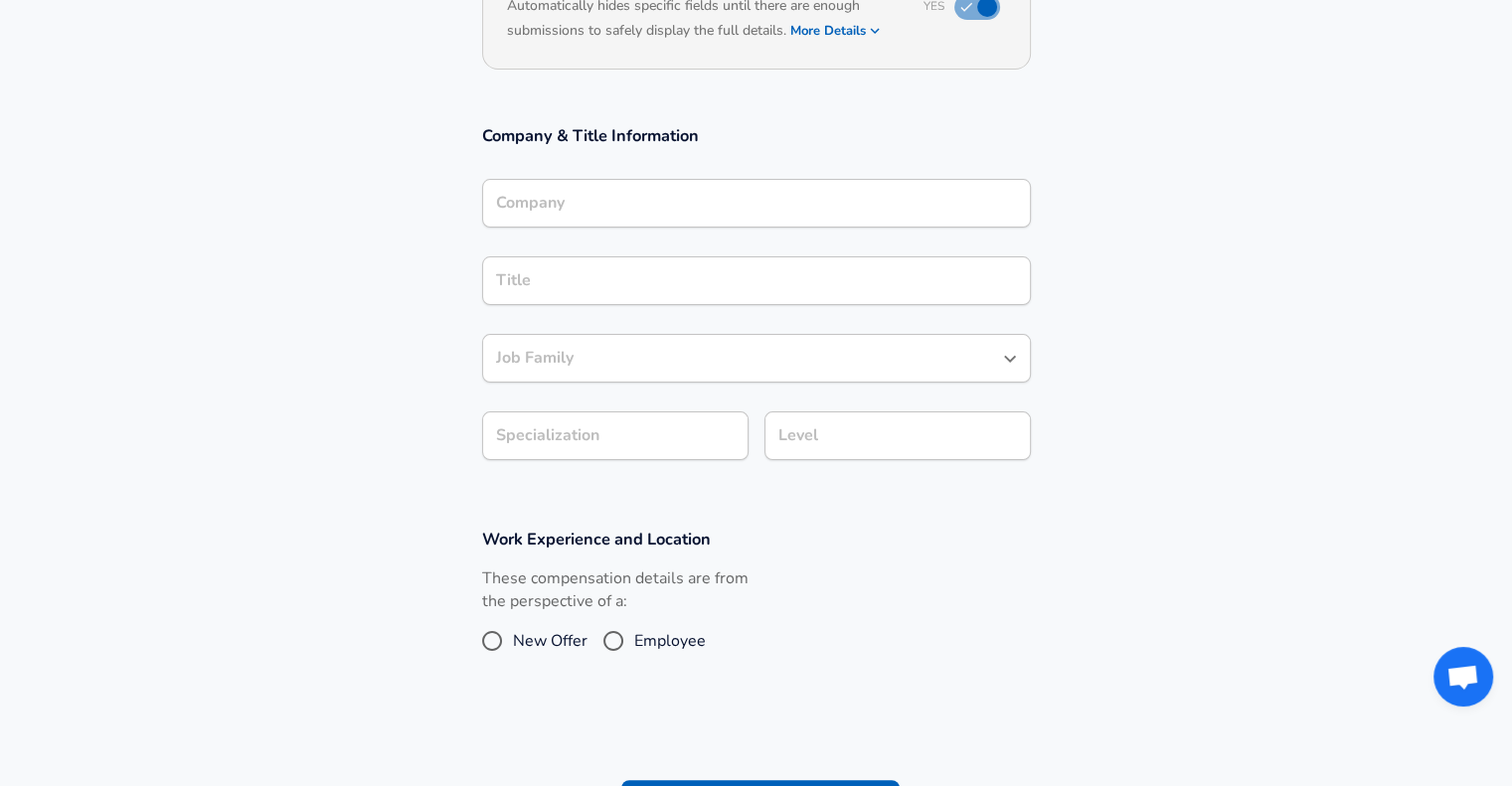 click on "Company" at bounding box center [756, 203] 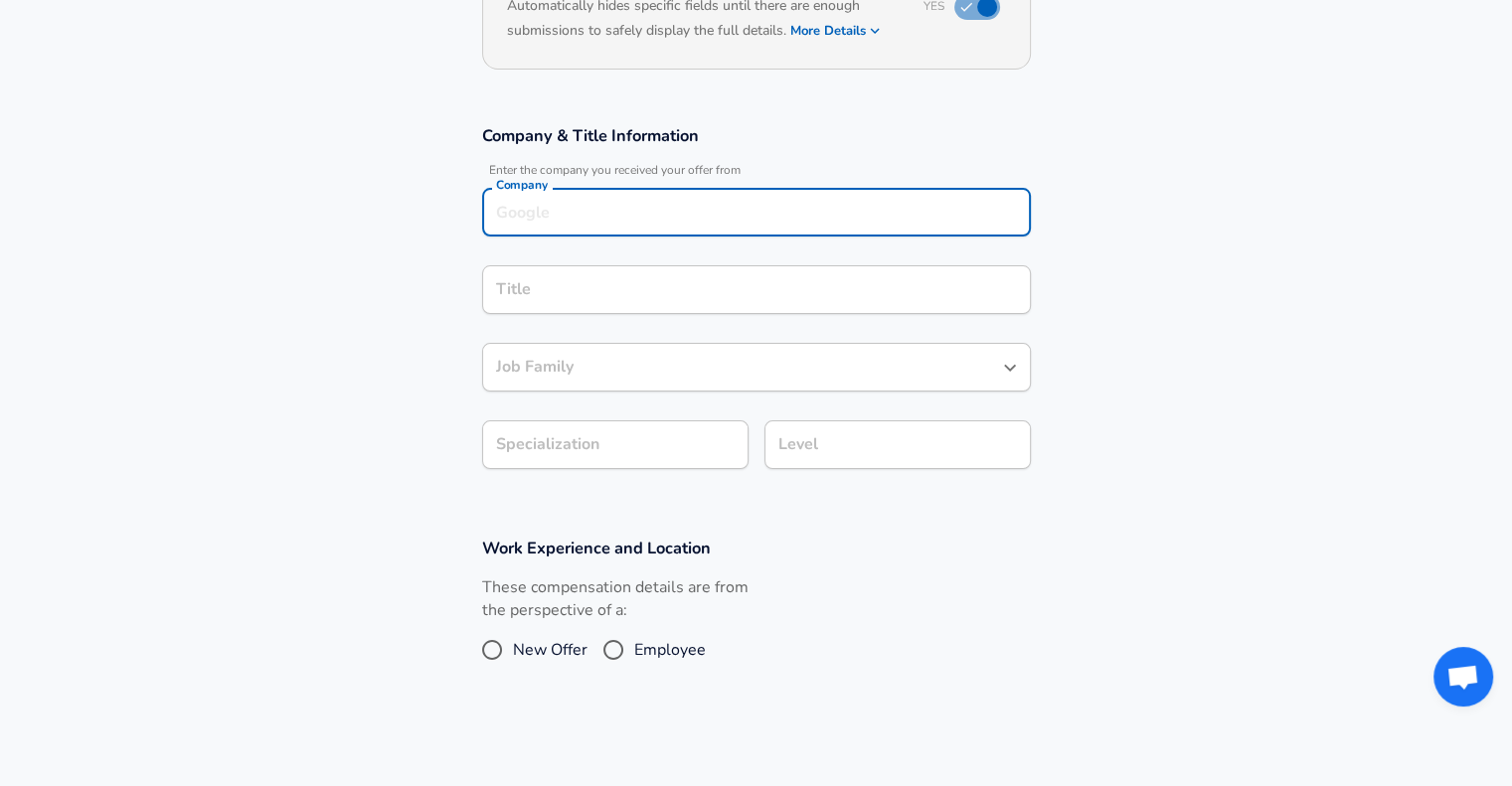 scroll, scrollTop: 272, scrollLeft: 0, axis: vertical 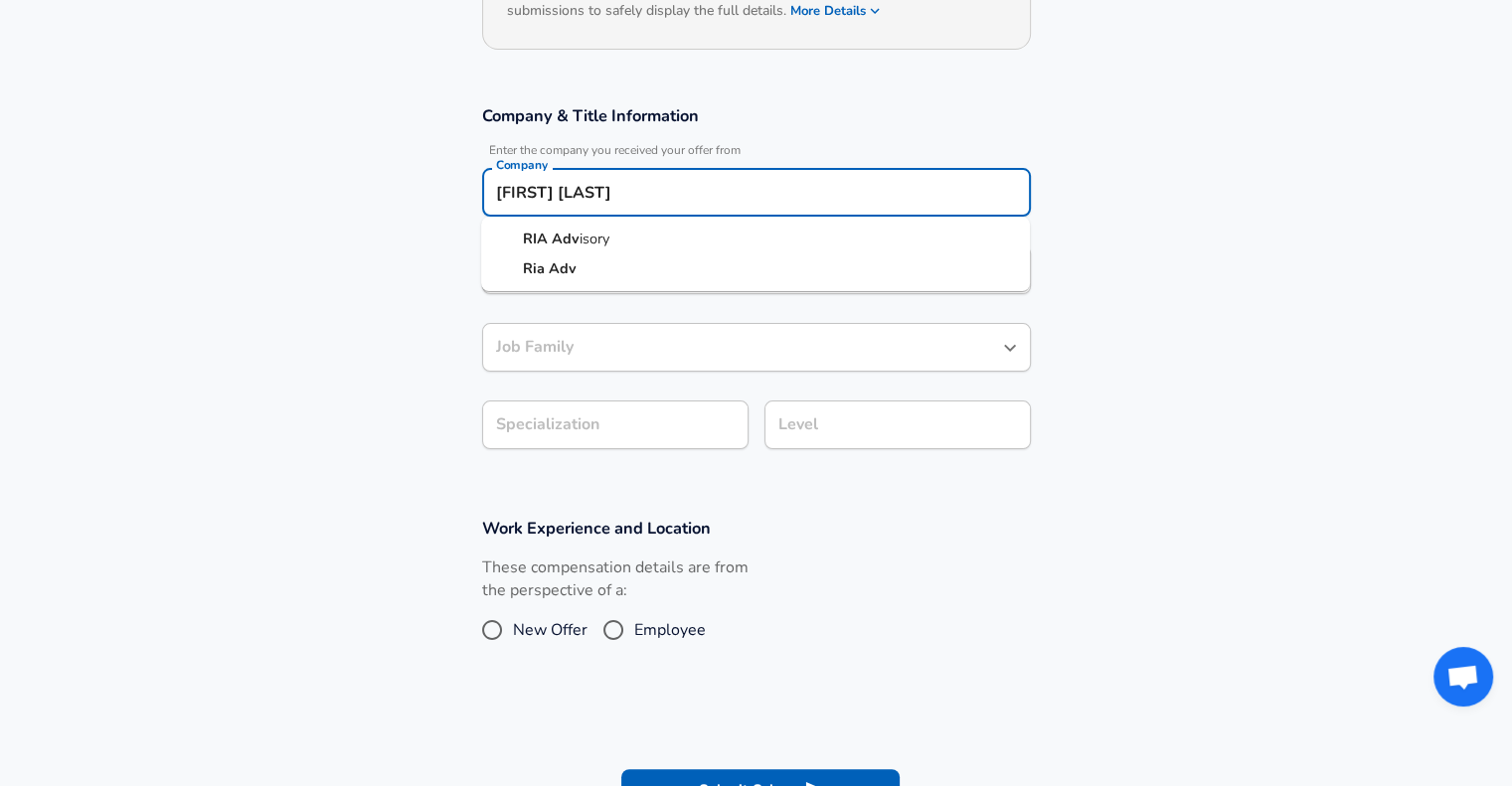 click on "isory" at bounding box center [594, 238] 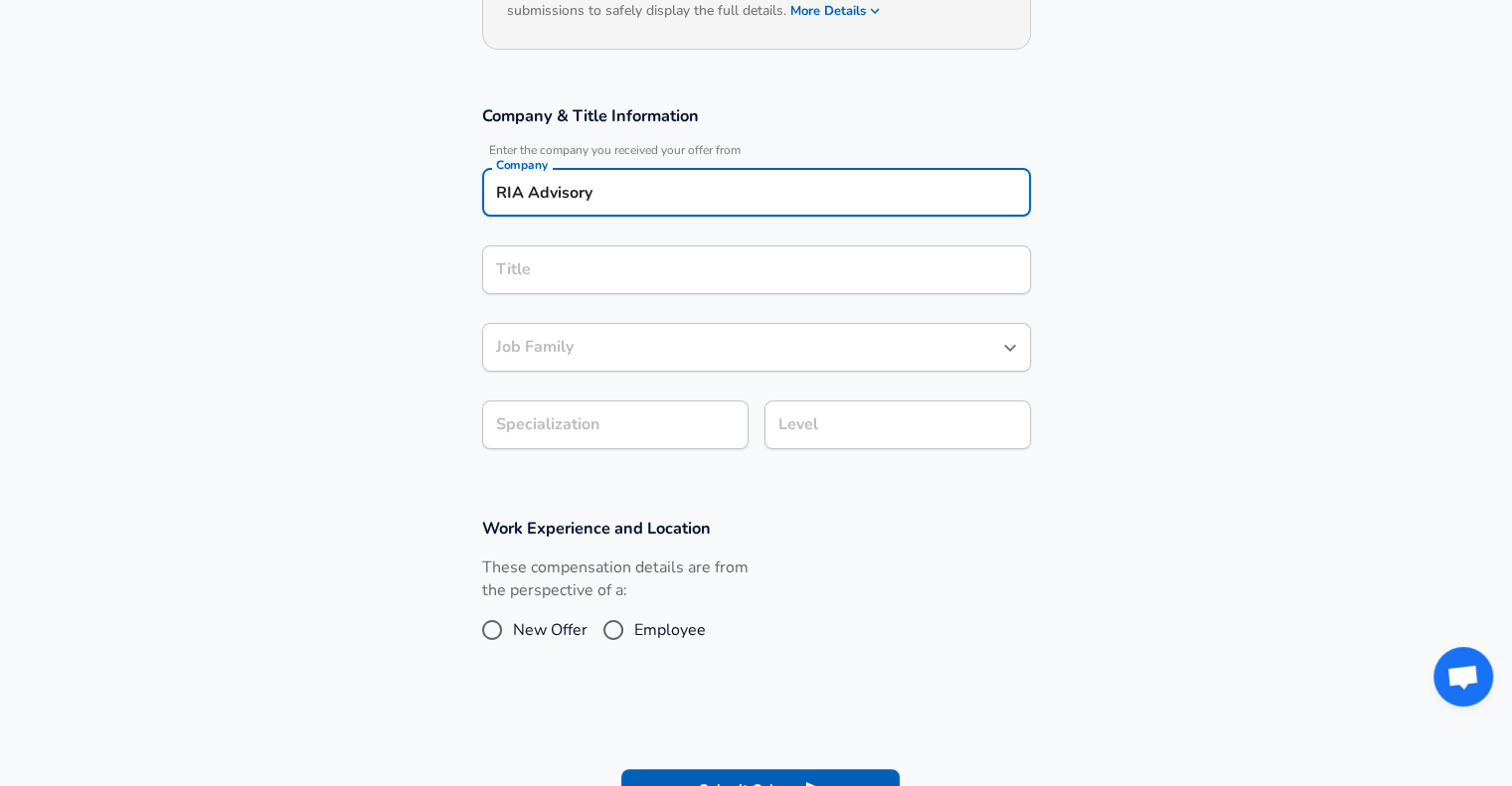 type on "RIA Advisory" 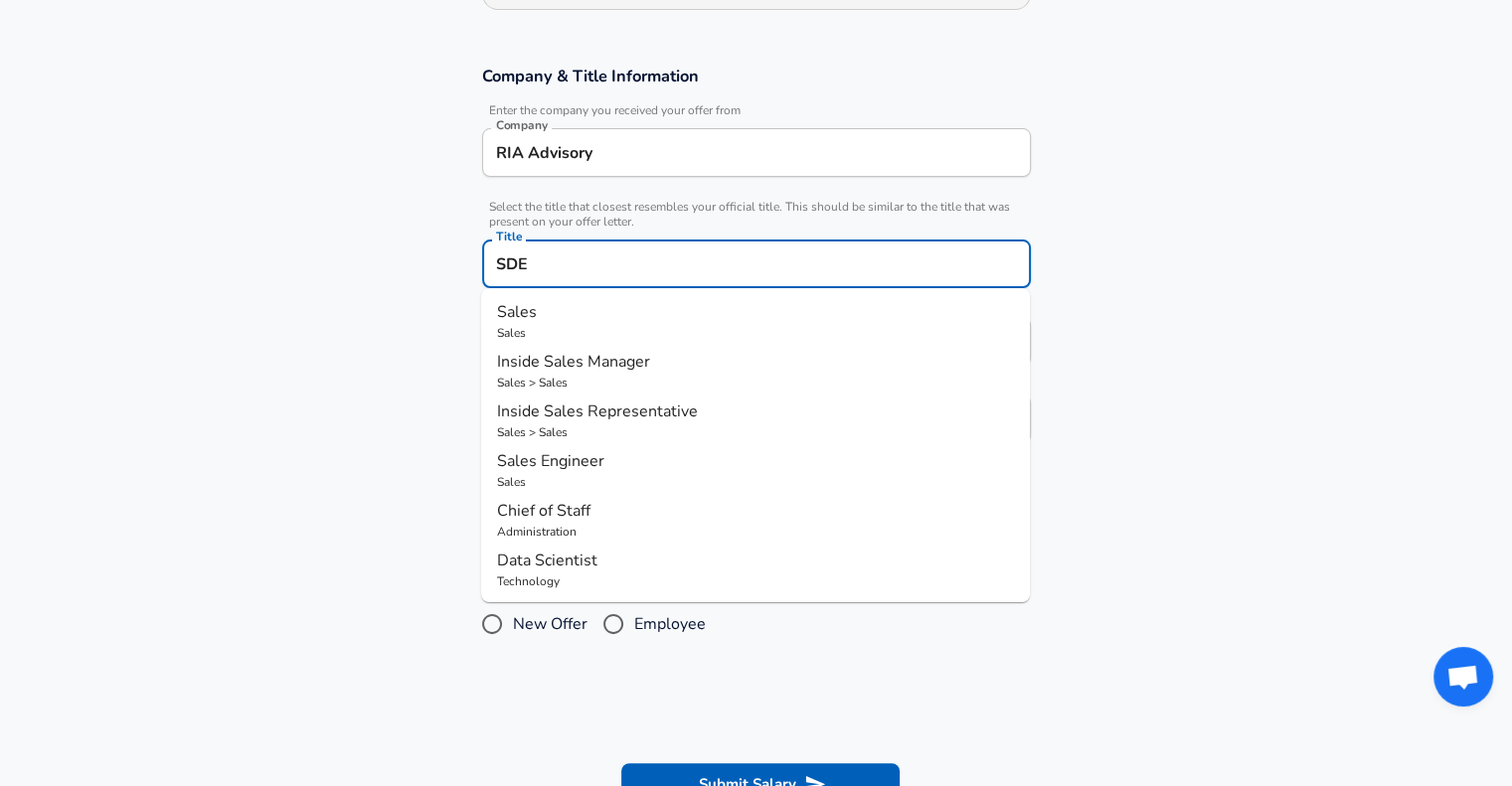 click on "SDE" at bounding box center (756, 263) 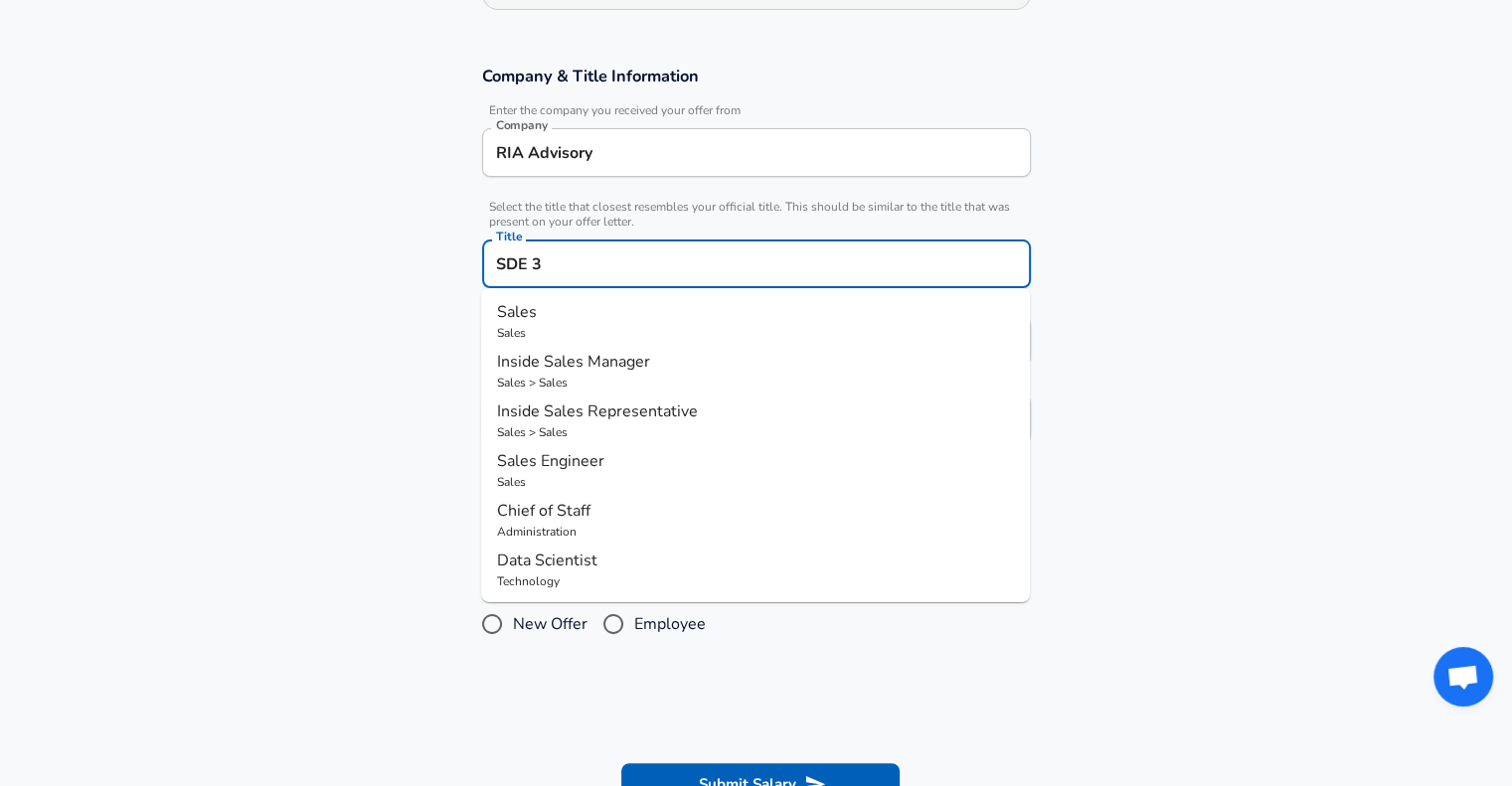 type on "SDE 3" 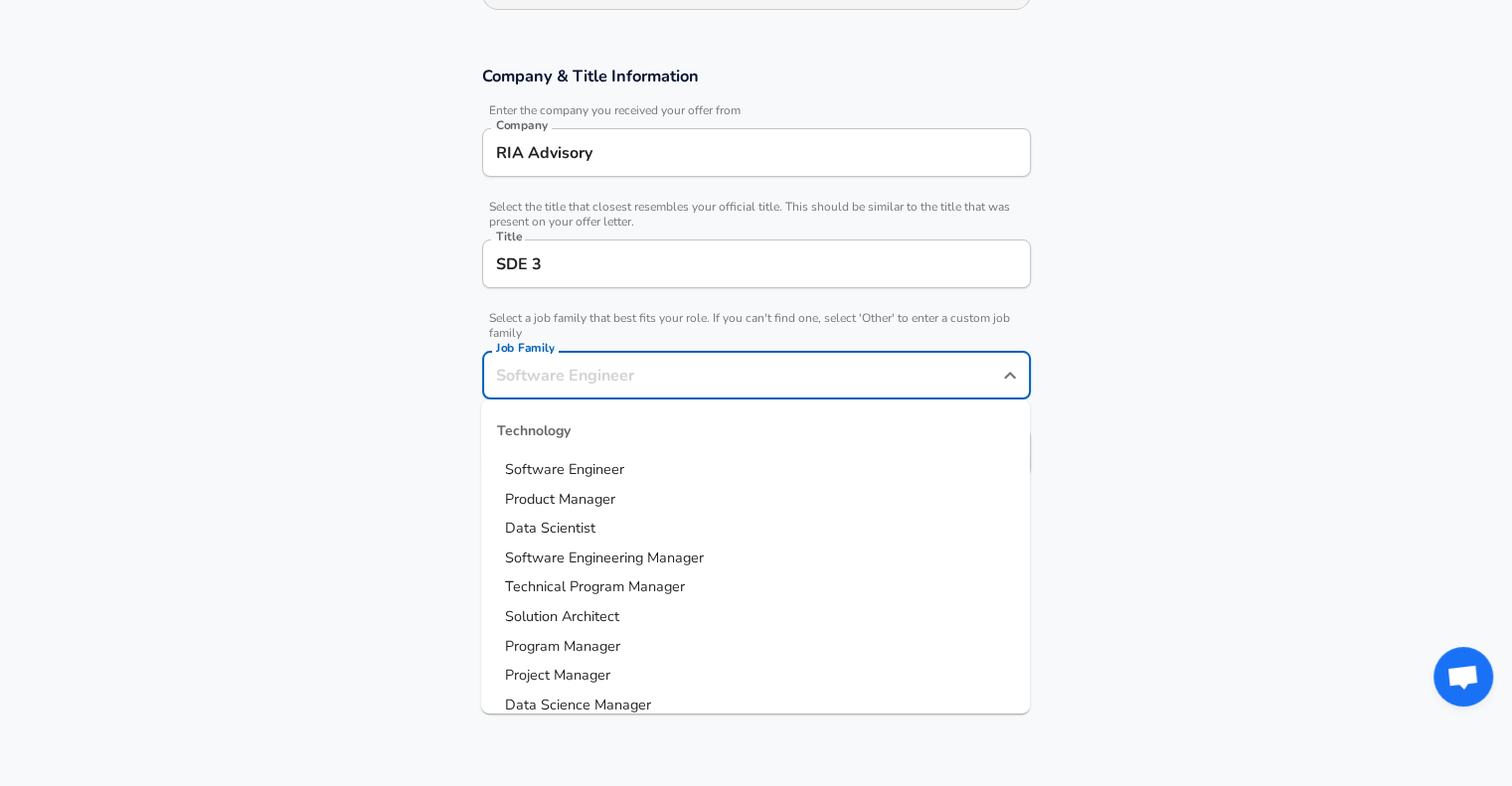 scroll, scrollTop: 352, scrollLeft: 0, axis: vertical 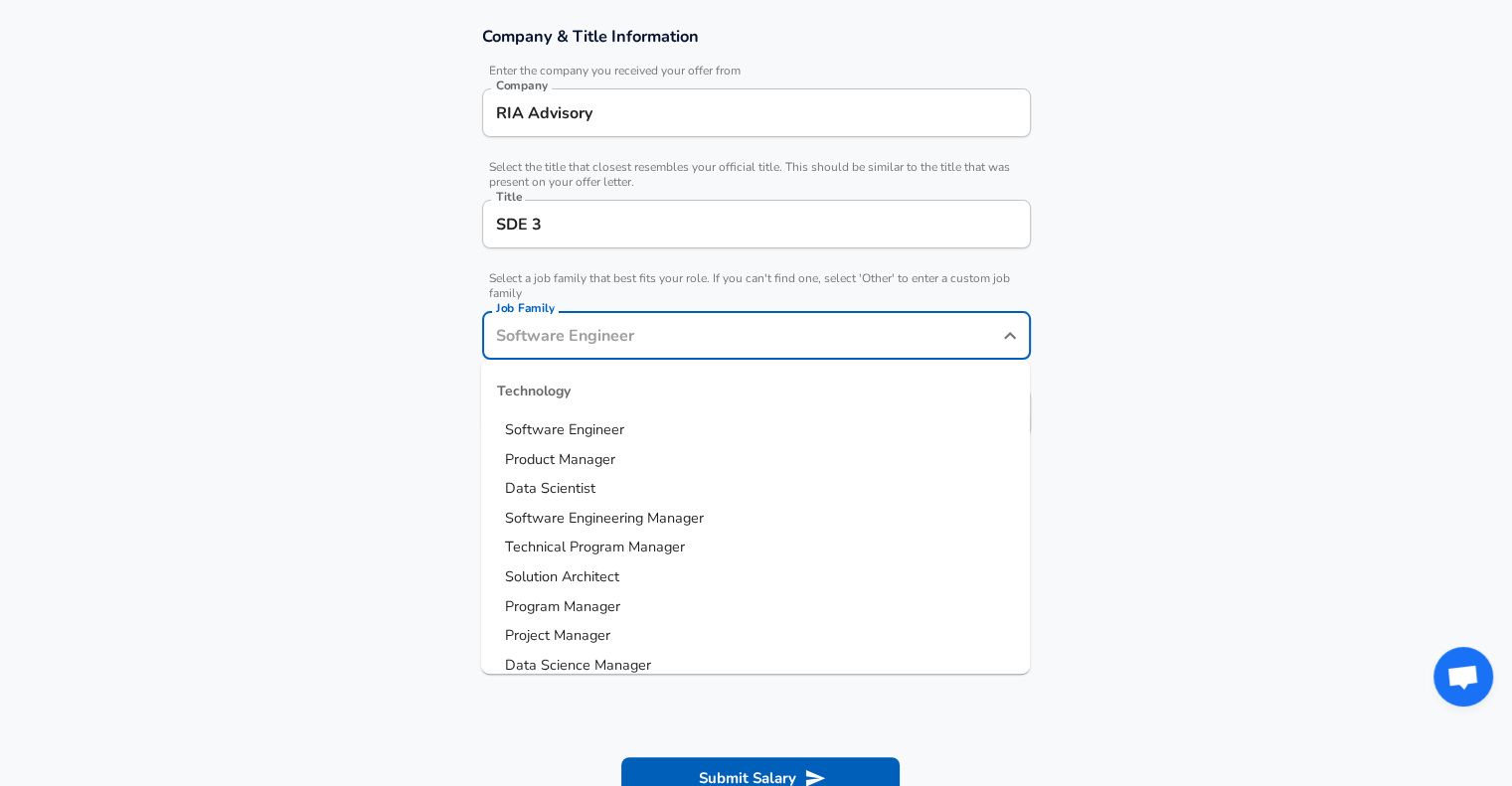 click on "Job Family" at bounding box center [742, 335] 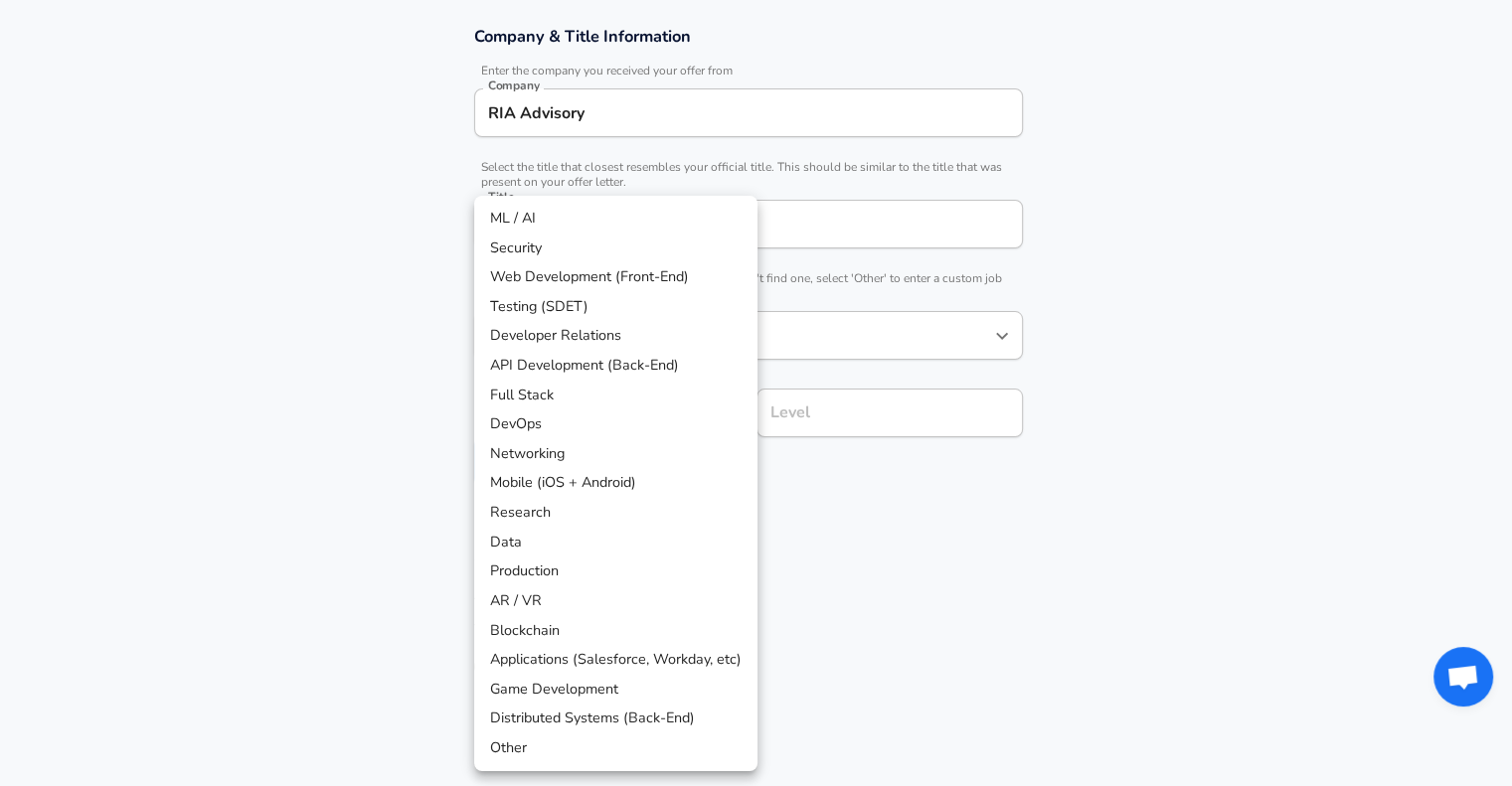 scroll, scrollTop: 411, scrollLeft: 0, axis: vertical 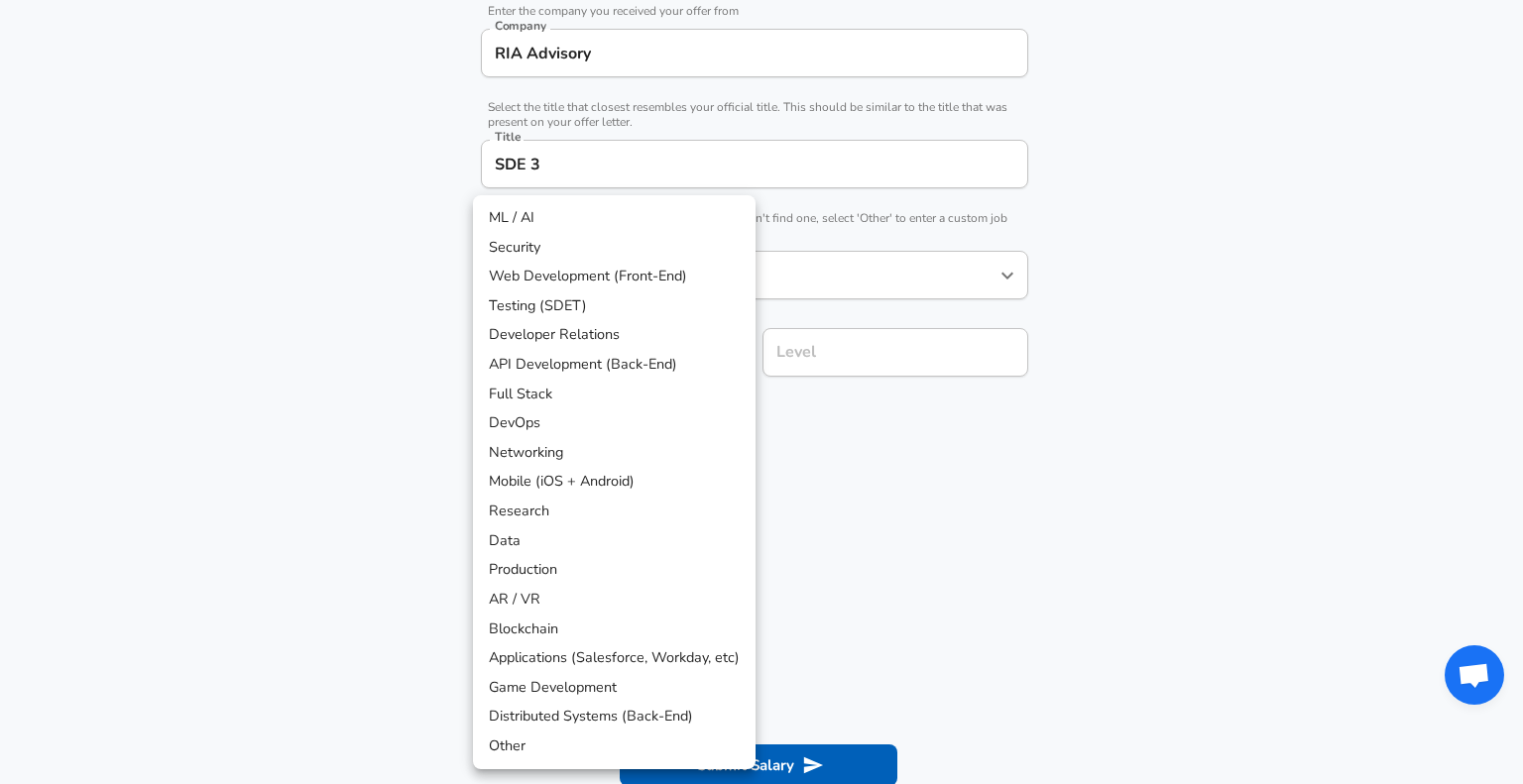 click on "Restart Add Your Salary Upload your offer letter   to verify your submission Enhance Privacy and Anonymity Yes Automatically hides specific fields until there are enough submissions to safely display the full details.   More Details Based on your submission and the data points that we have already collected, we will automatically hide and anonymize specific fields if there aren't enough data points to remain sufficiently anonymous. Company & Title Information   Enter the company you received your offer from Company RIA Advisory Company   Select the title that closest resembles your official title. This should be similar to the title that was present on your offer letter. Title SDE 3 Title   Select a job family that best fits your role. If you can't find one, select 'Other' to enter a custom job family Job Family Software Engineer Job Family   Select a Specialization that best fits your role. If you can't find one, select 'Other' to enter a custom specialization Select Specialization ​ Select Specialization" at bounding box center [762, -19] 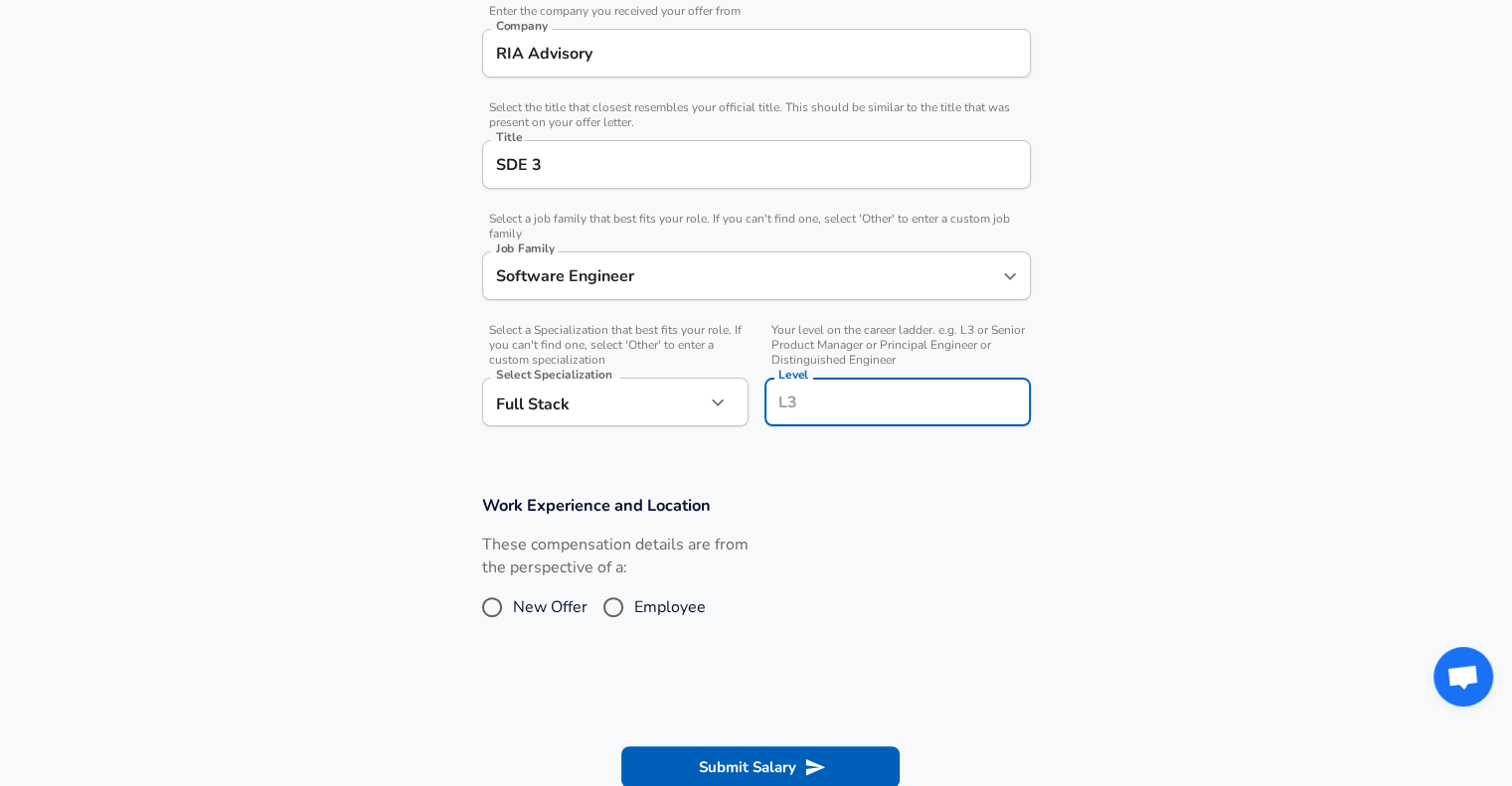 click on "Level" at bounding box center (898, 401) 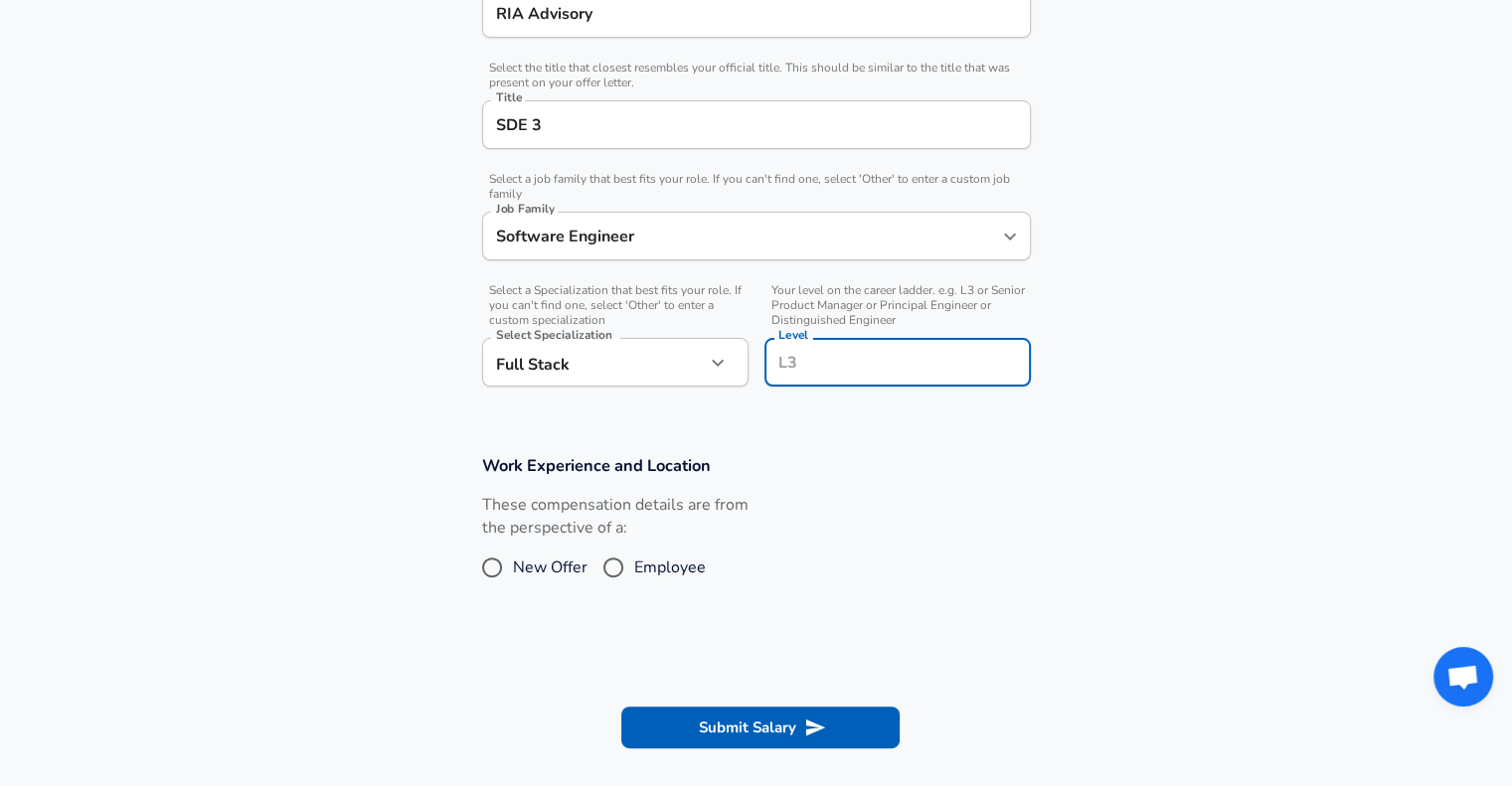click on "Level" at bounding box center (898, 362) 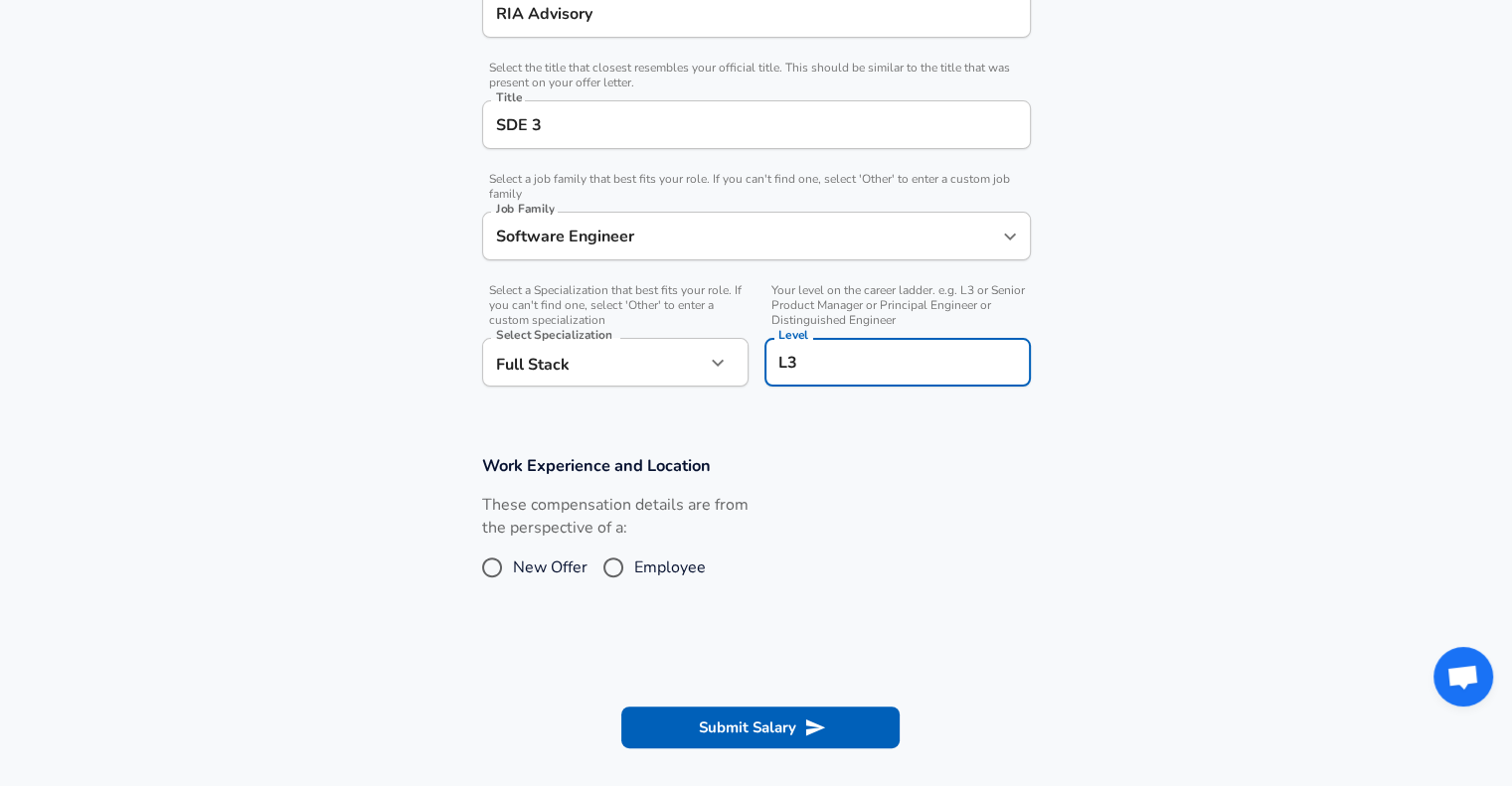 type on "L3" 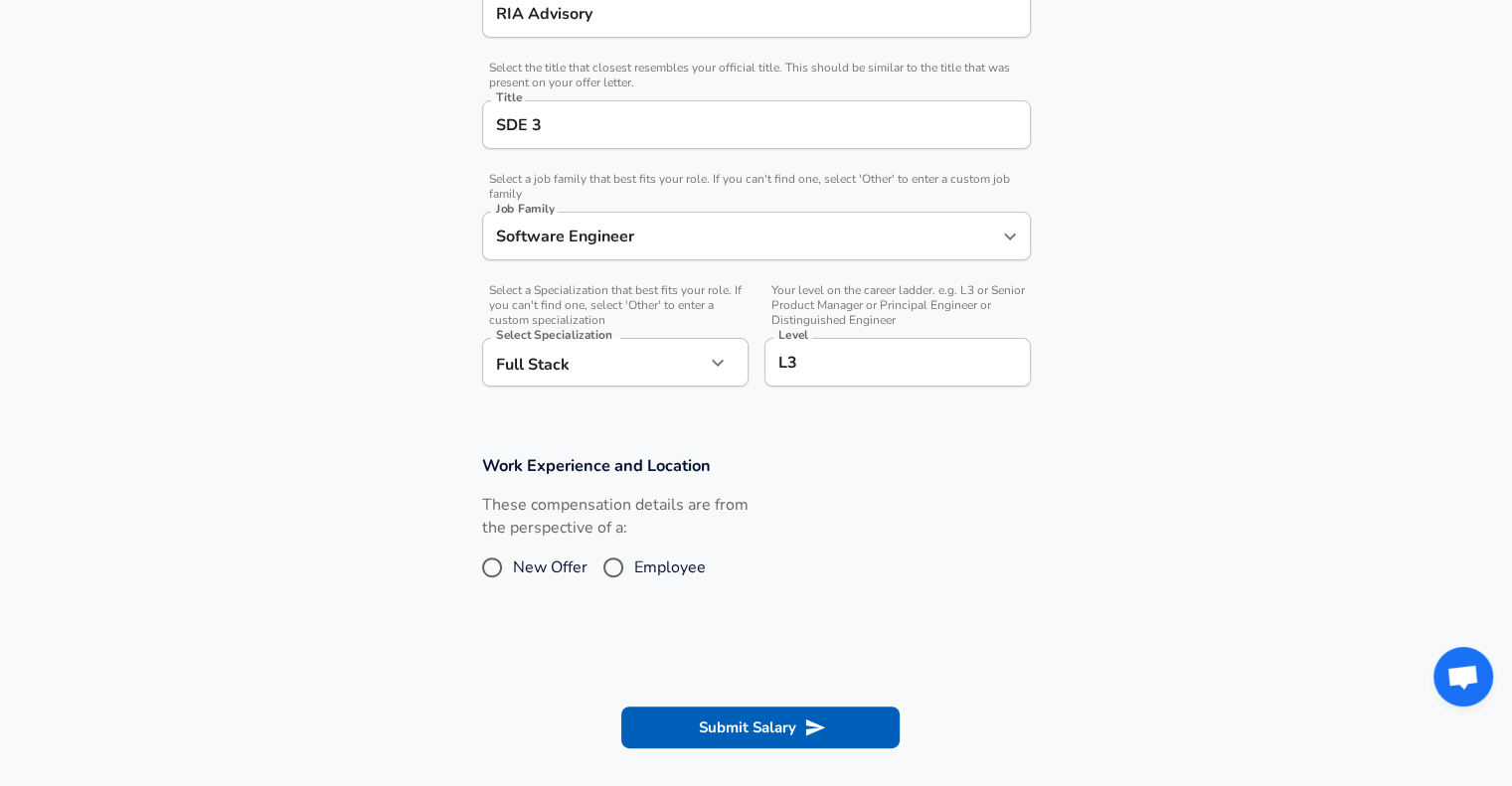 click on "Employee" at bounding box center [670, 567] 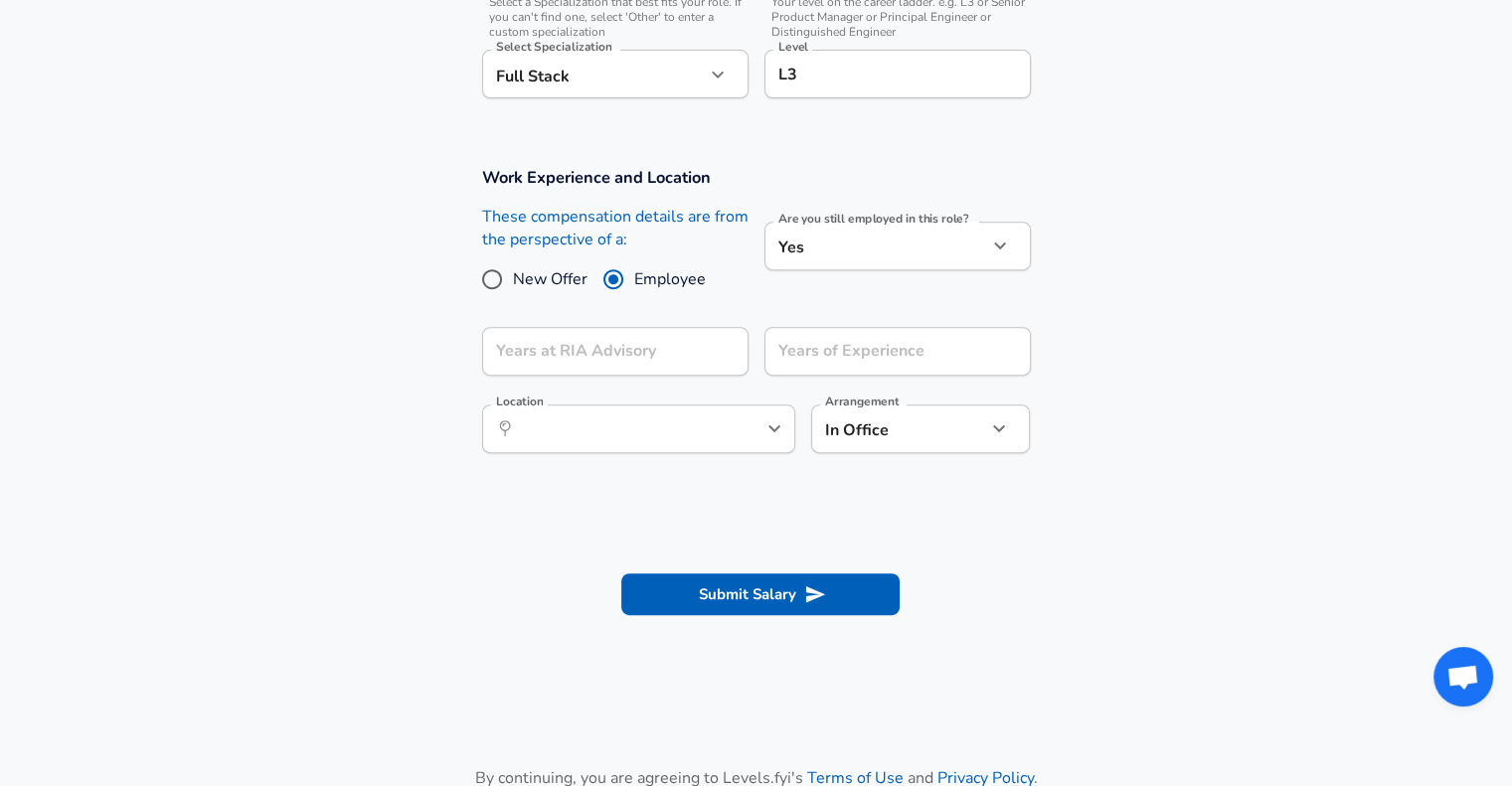 scroll, scrollTop: 741, scrollLeft: 0, axis: vertical 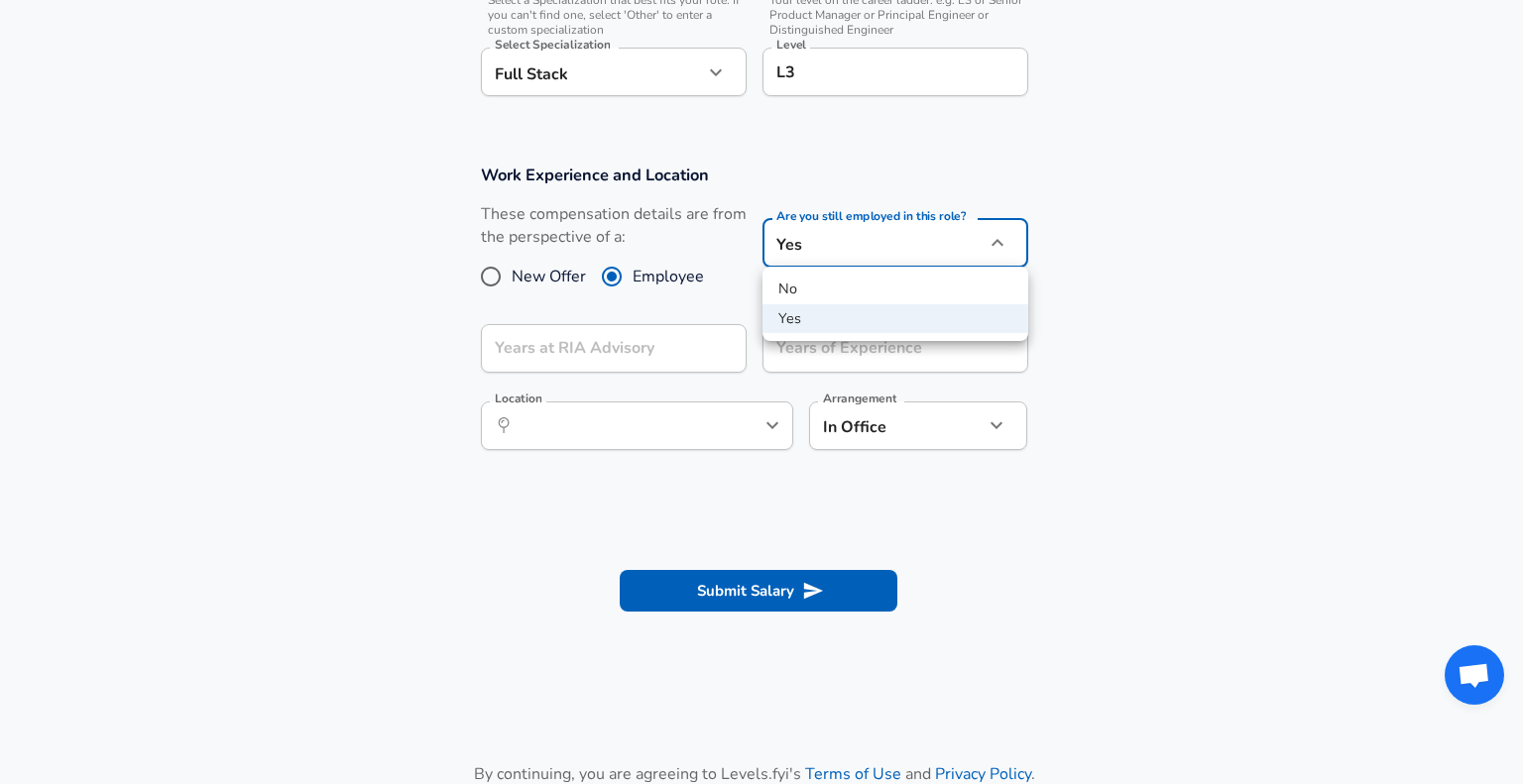 click on "[CITY], [STATE]" at bounding box center [762, -348] 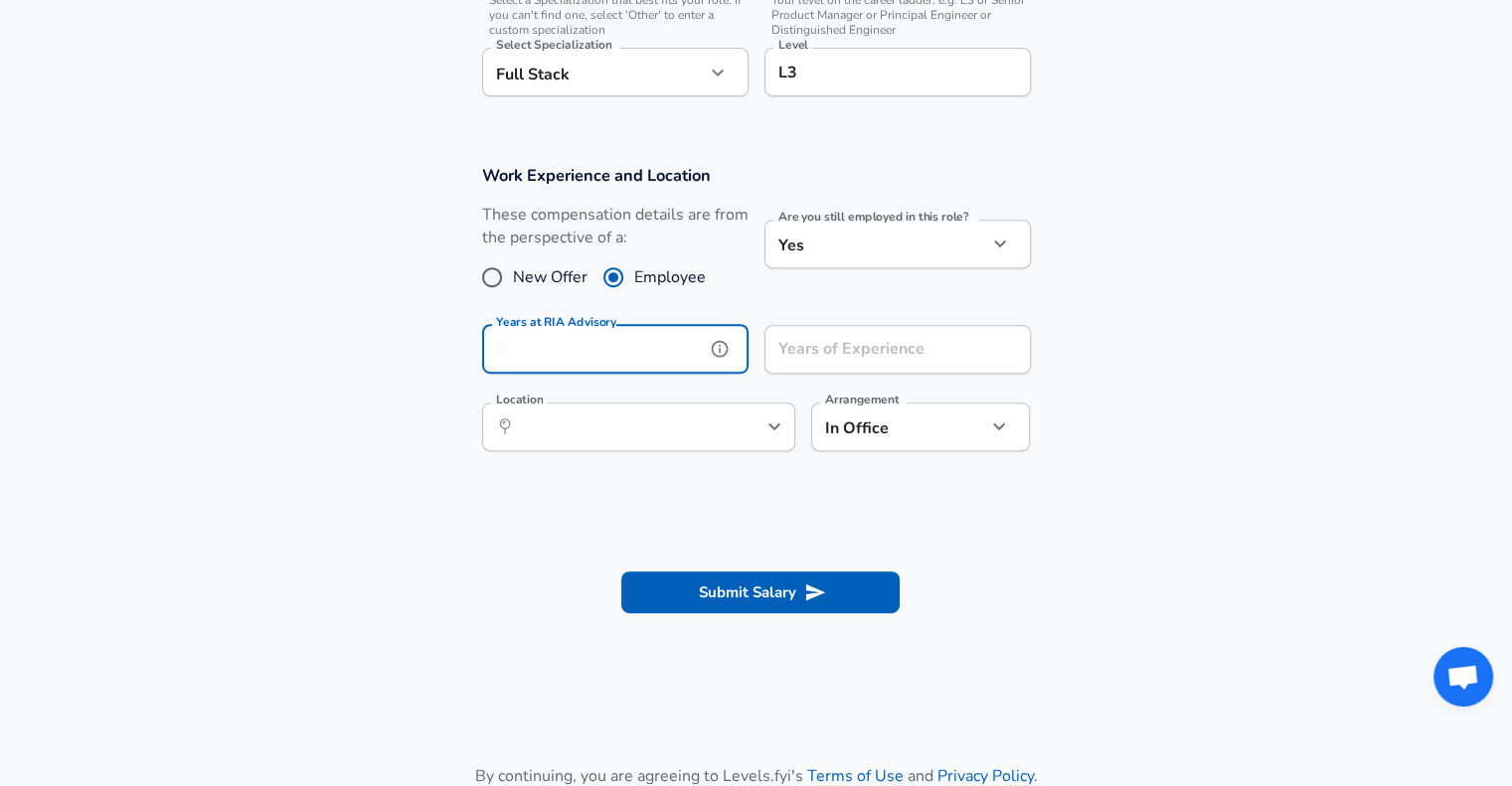 click on "Years at RIA Advisory" at bounding box center (593, 349) 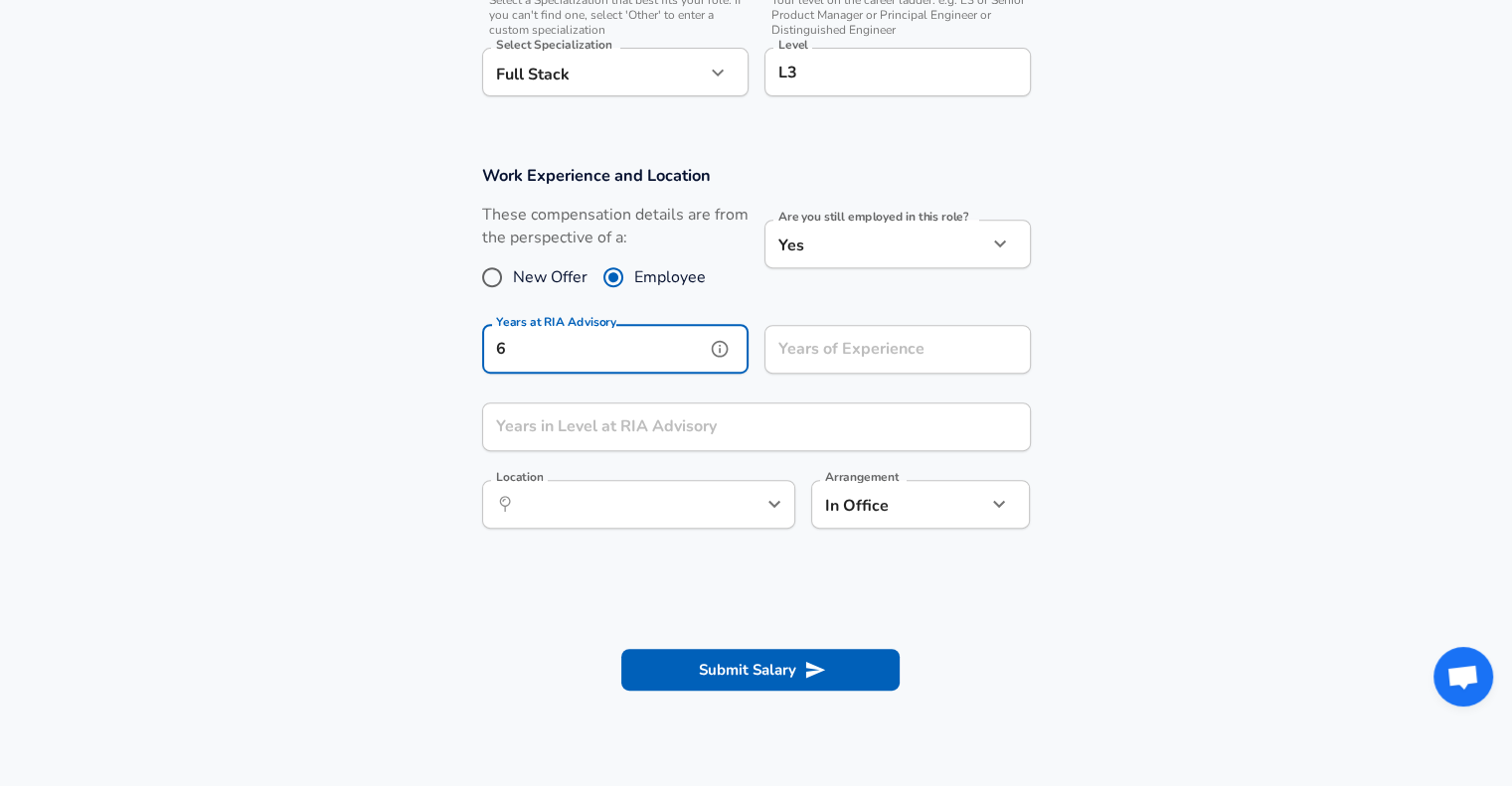 type on "6" 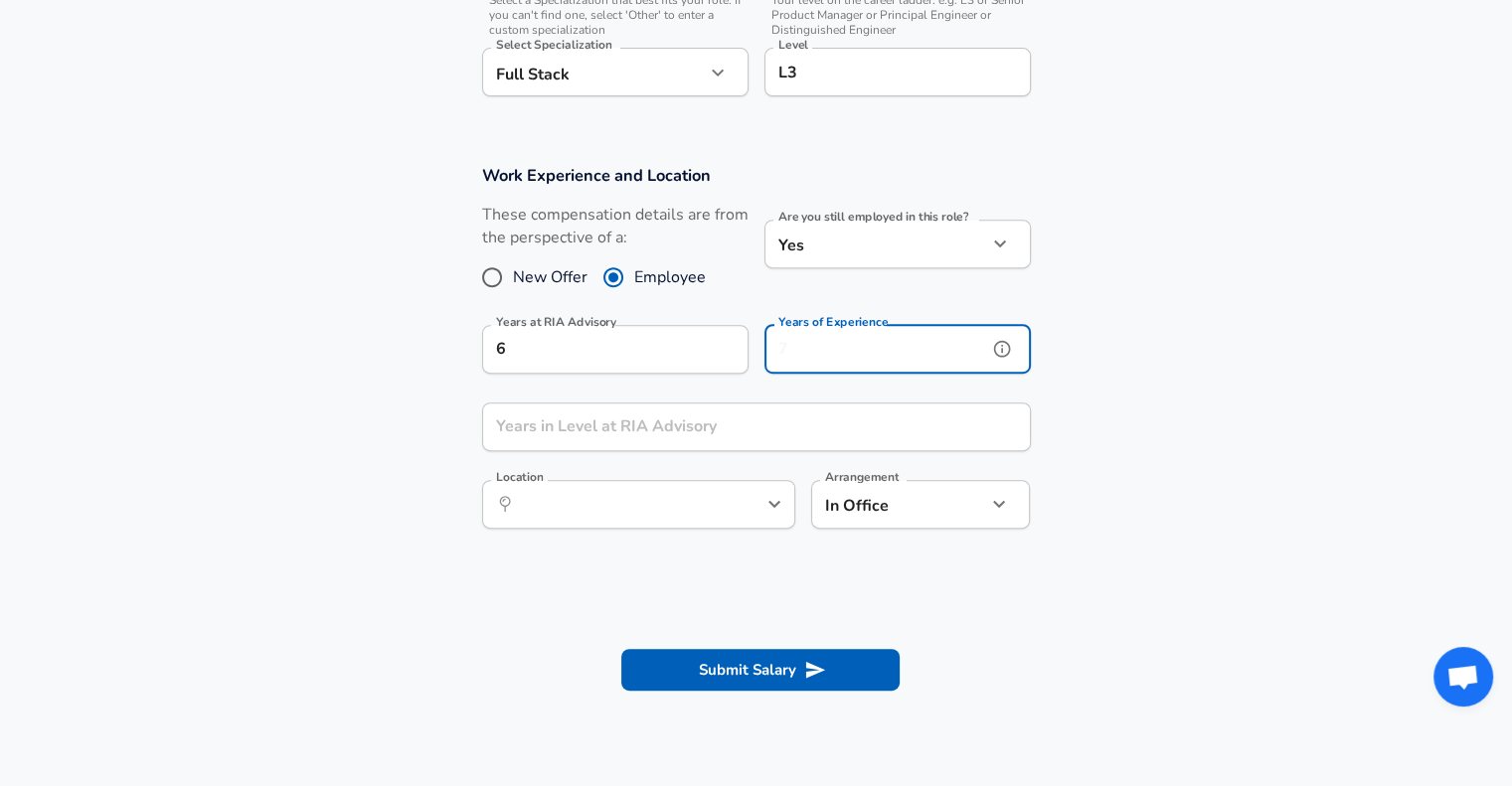 click on "Years of Experience" at bounding box center [876, 349] 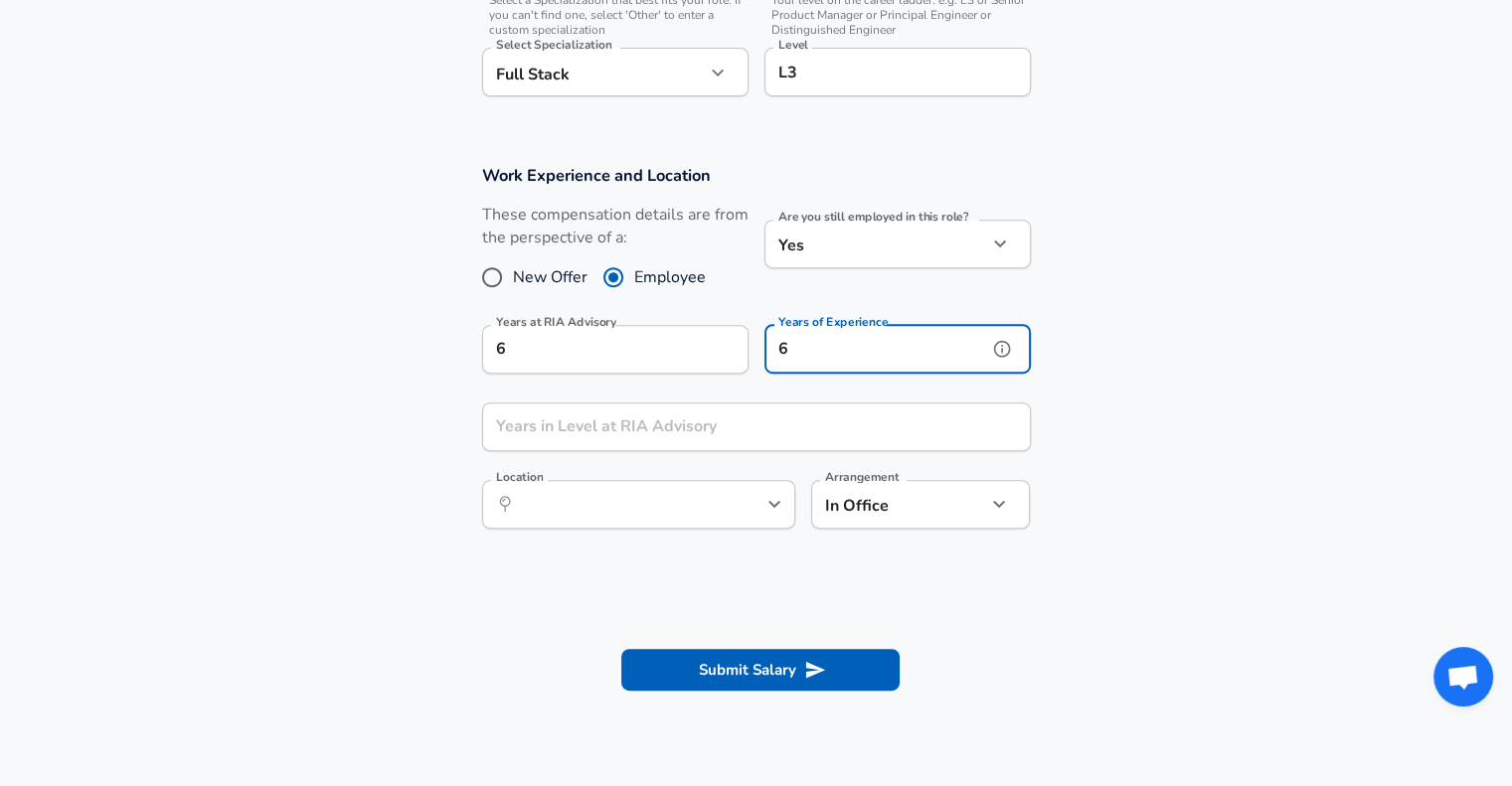 type on "6" 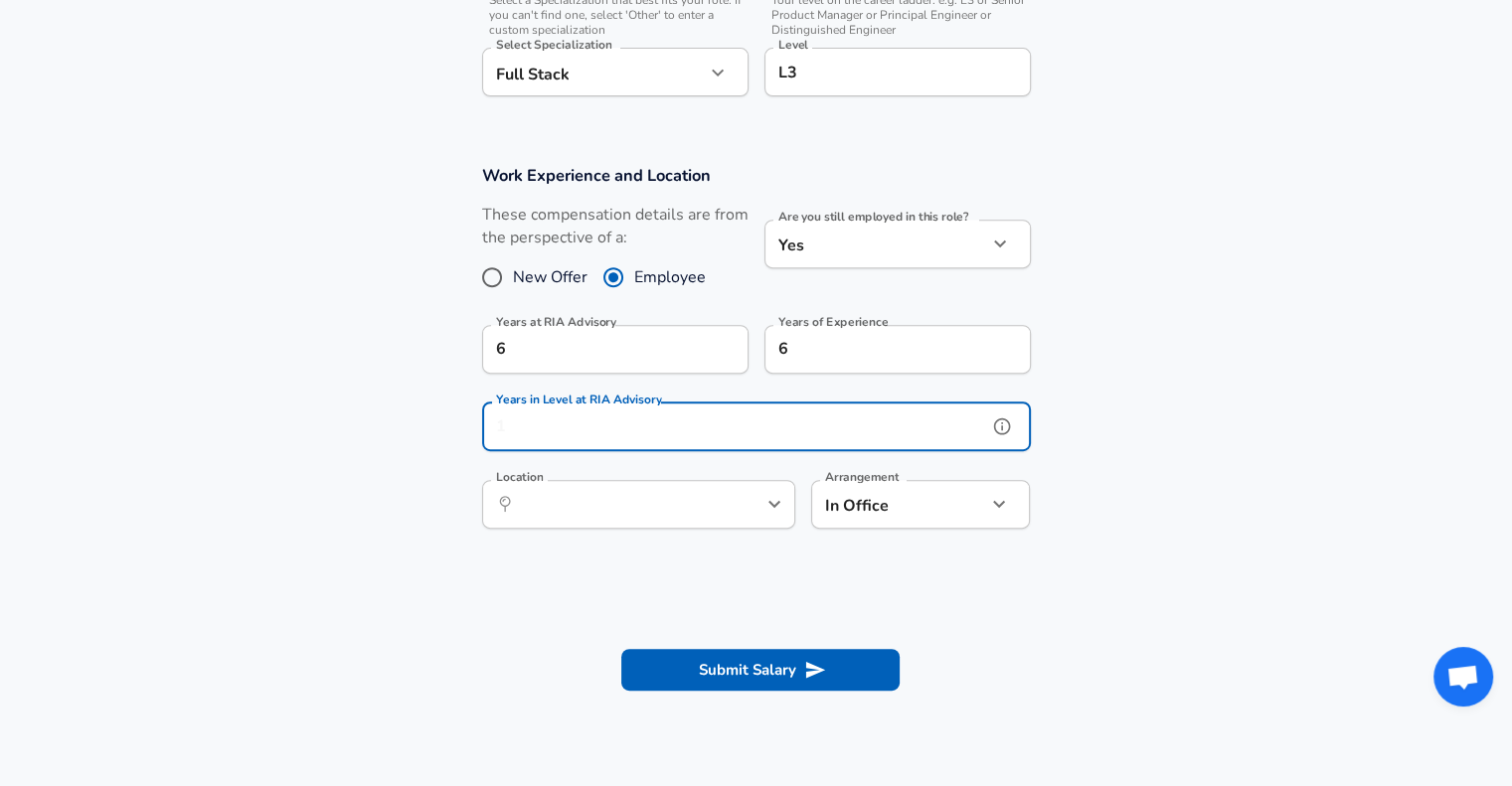click on "Years in Level at RIA Advisory" at bounding box center [735, 426] 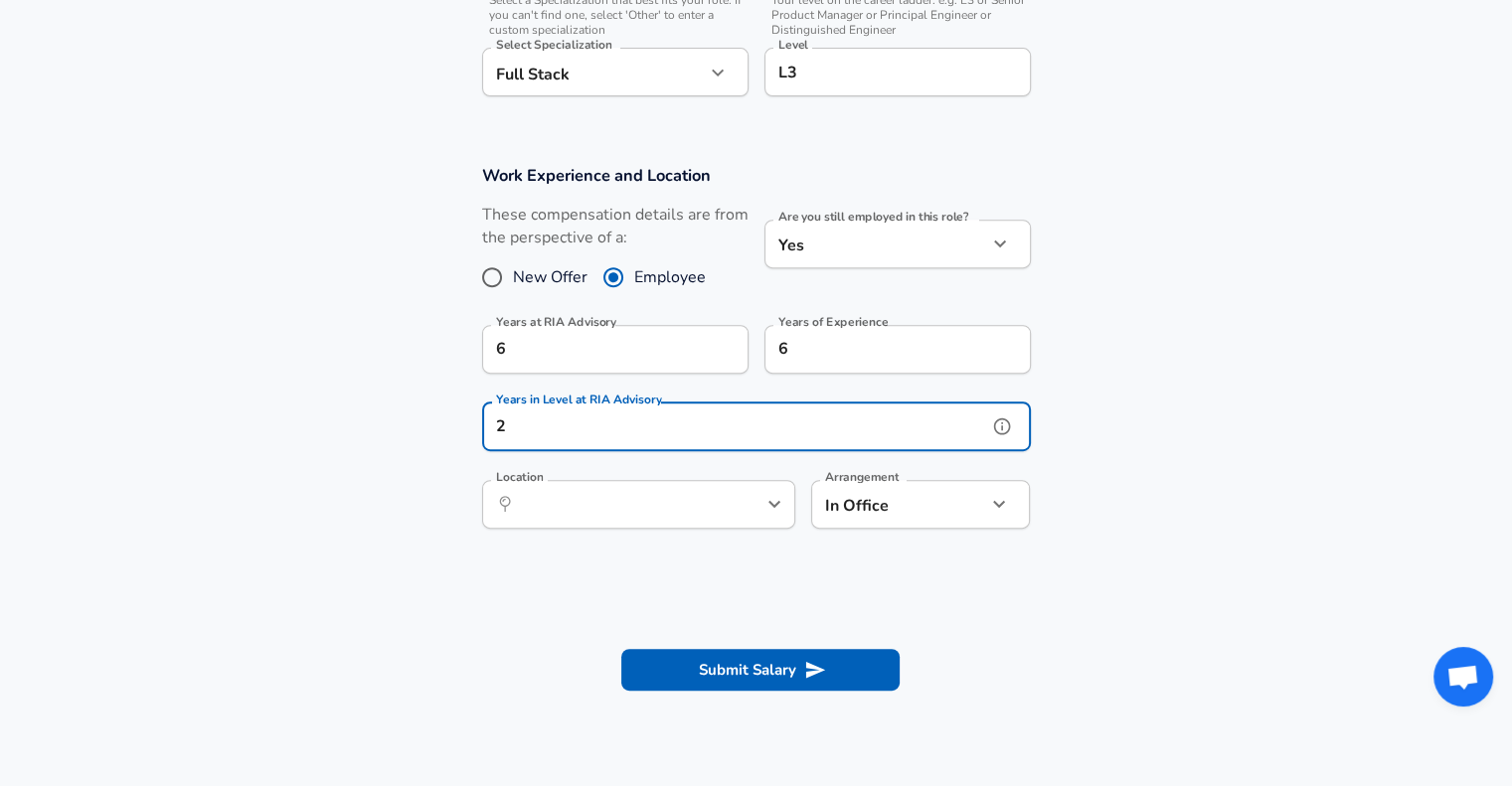 type on "2" 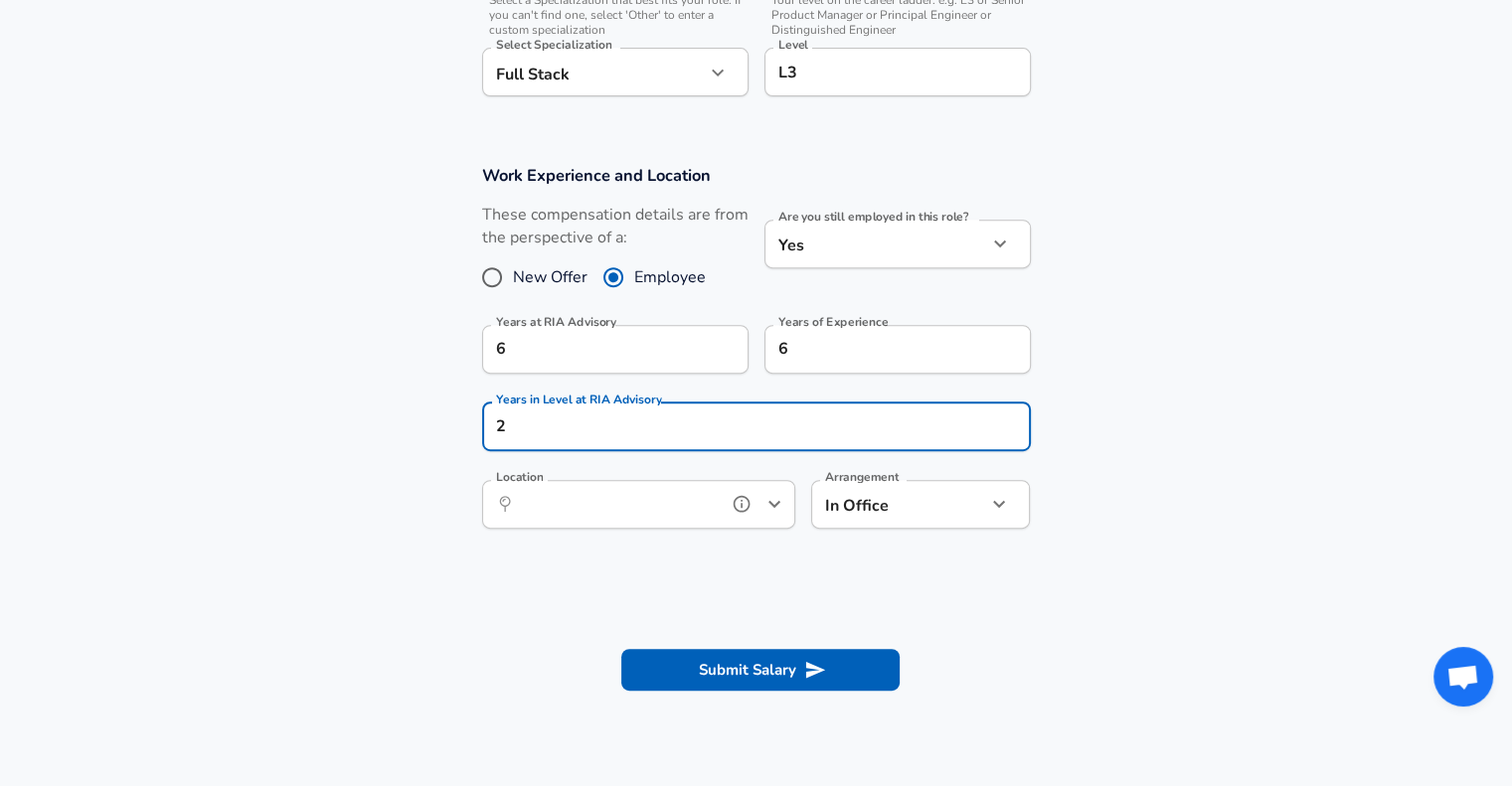 click on "Location" at bounding box center [616, 504] 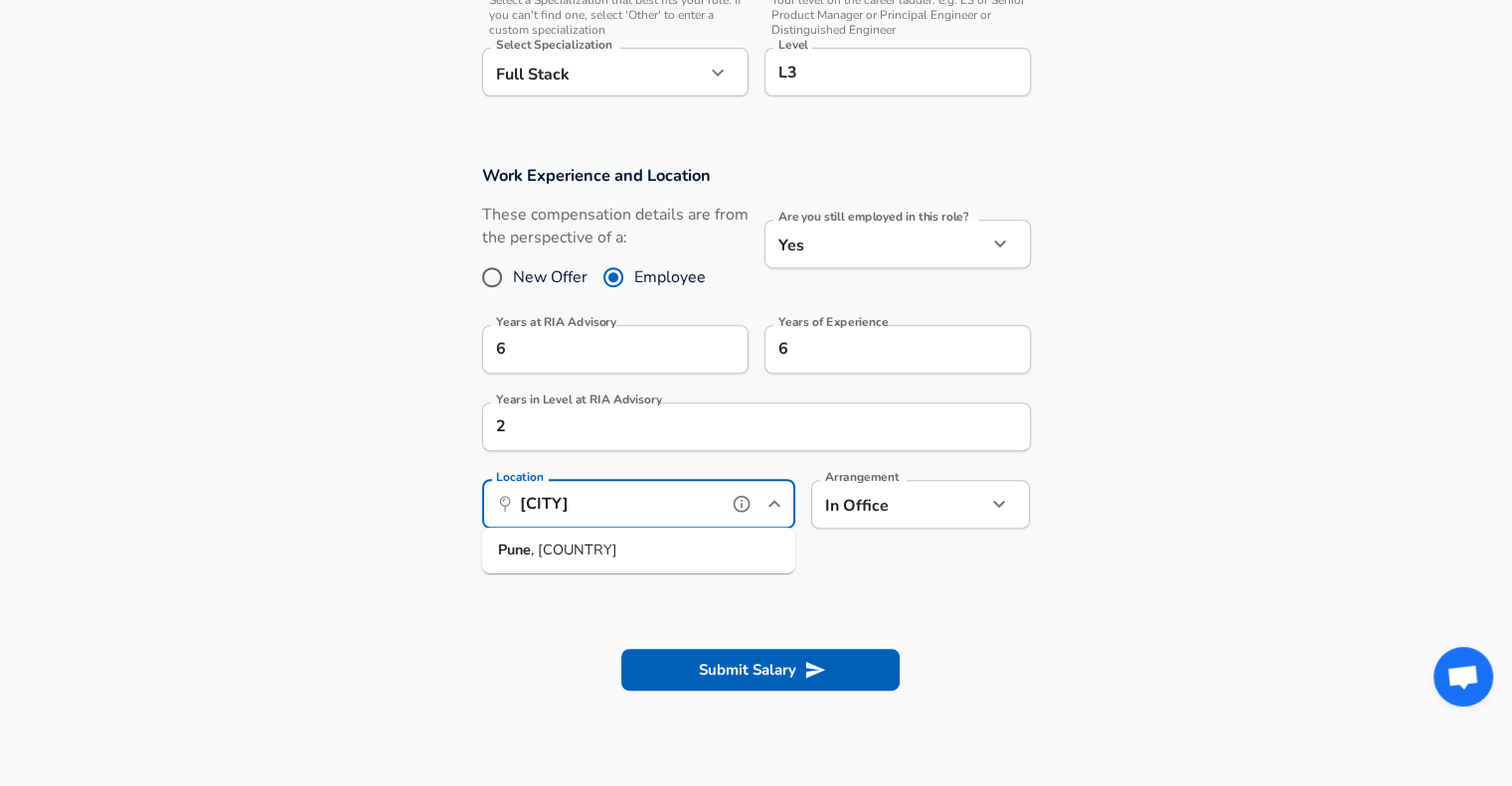 click on ", [COUNTRY]" at bounding box center [574, 550] 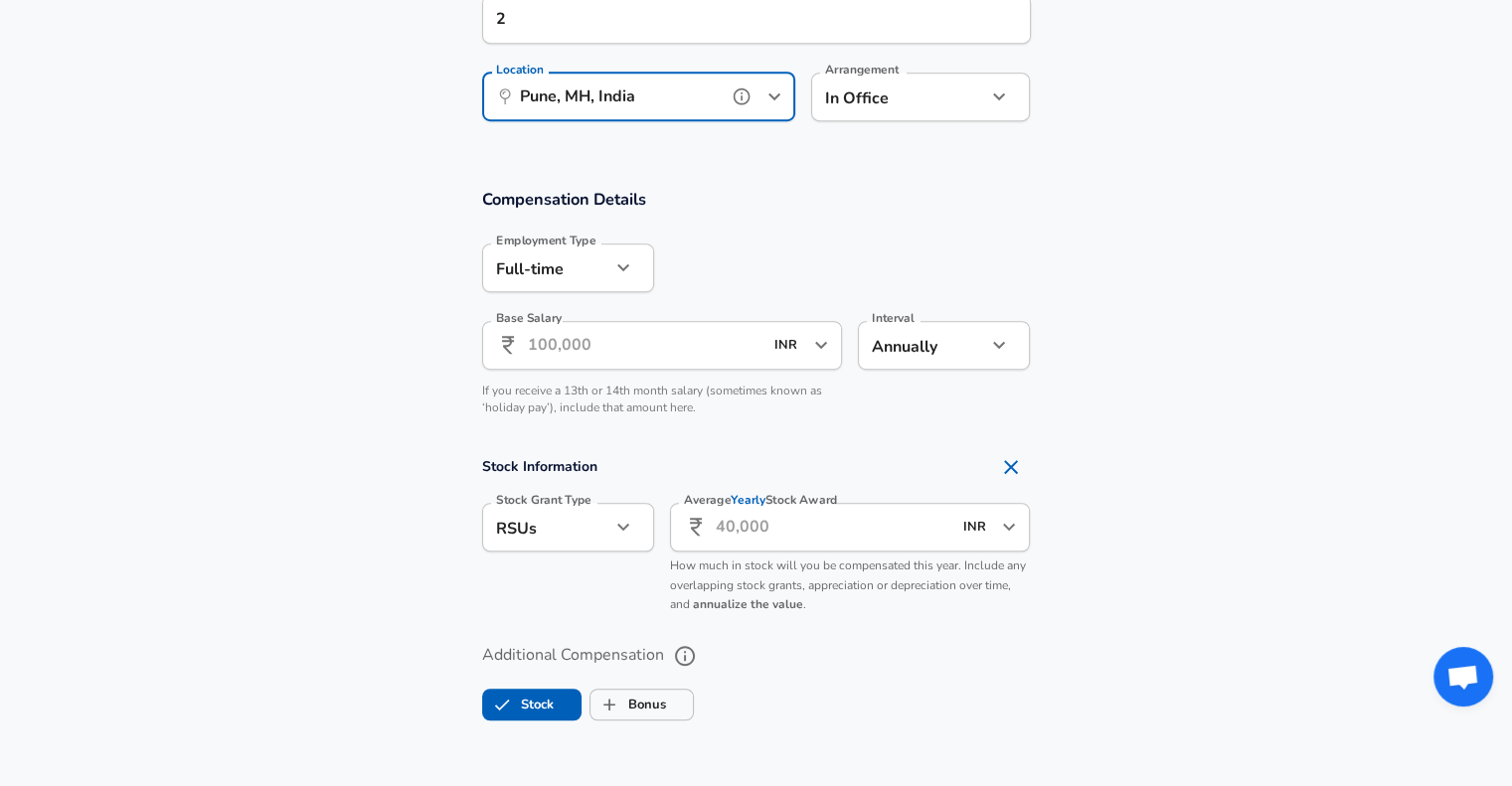scroll, scrollTop: 1161, scrollLeft: 0, axis: vertical 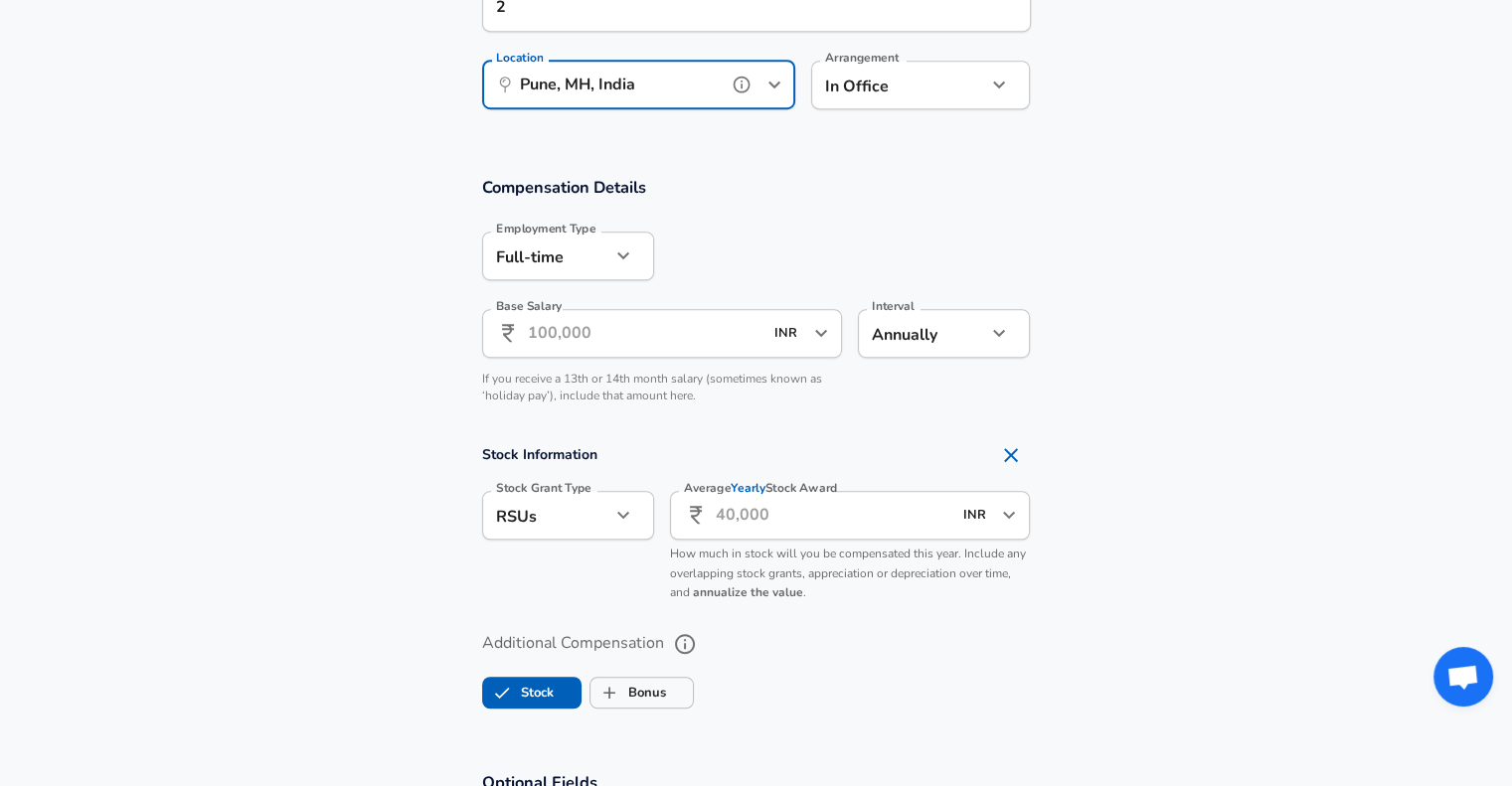 type on "Pune, MH, India" 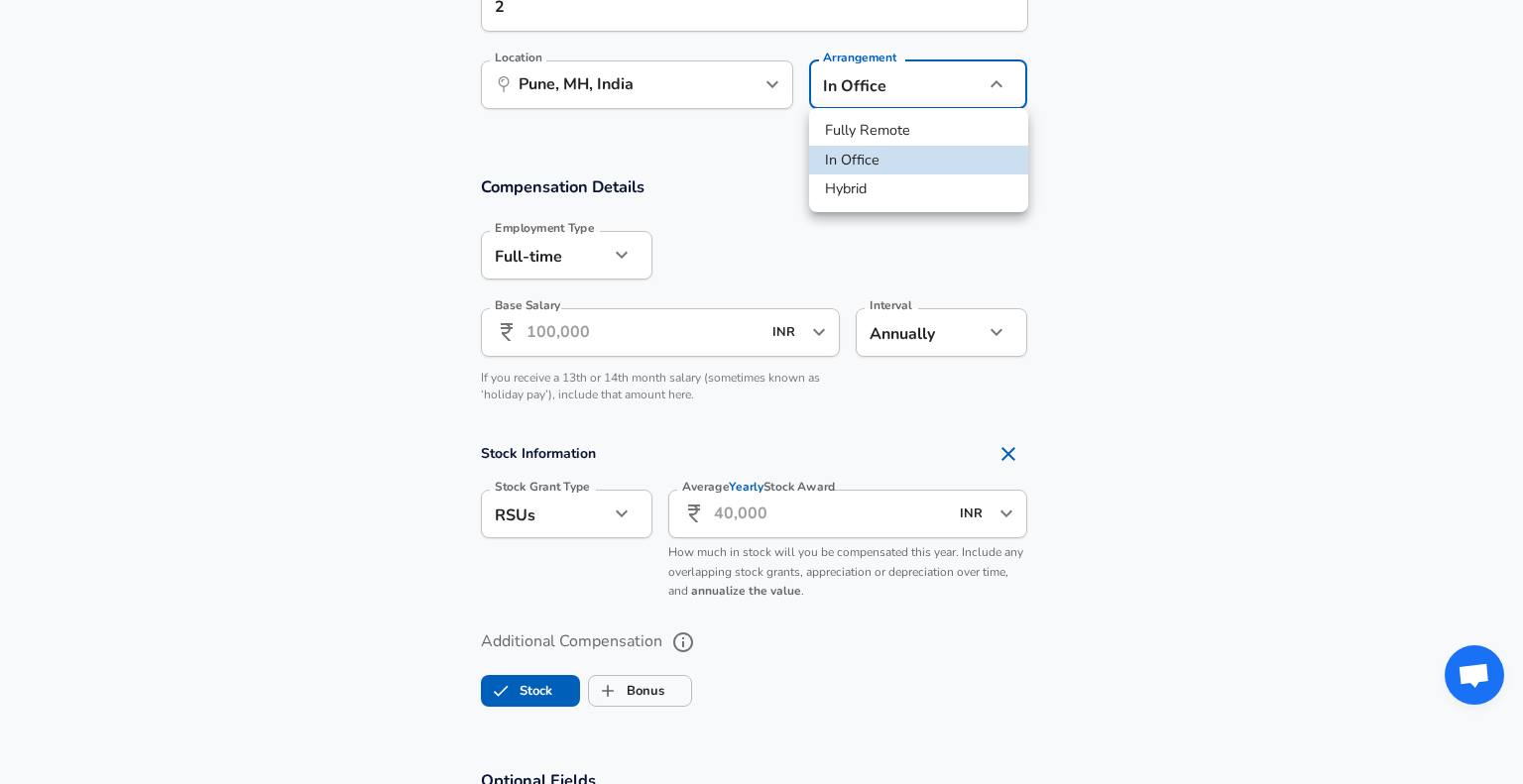 click on "[CITY], [STATE]" at bounding box center (762, -766) 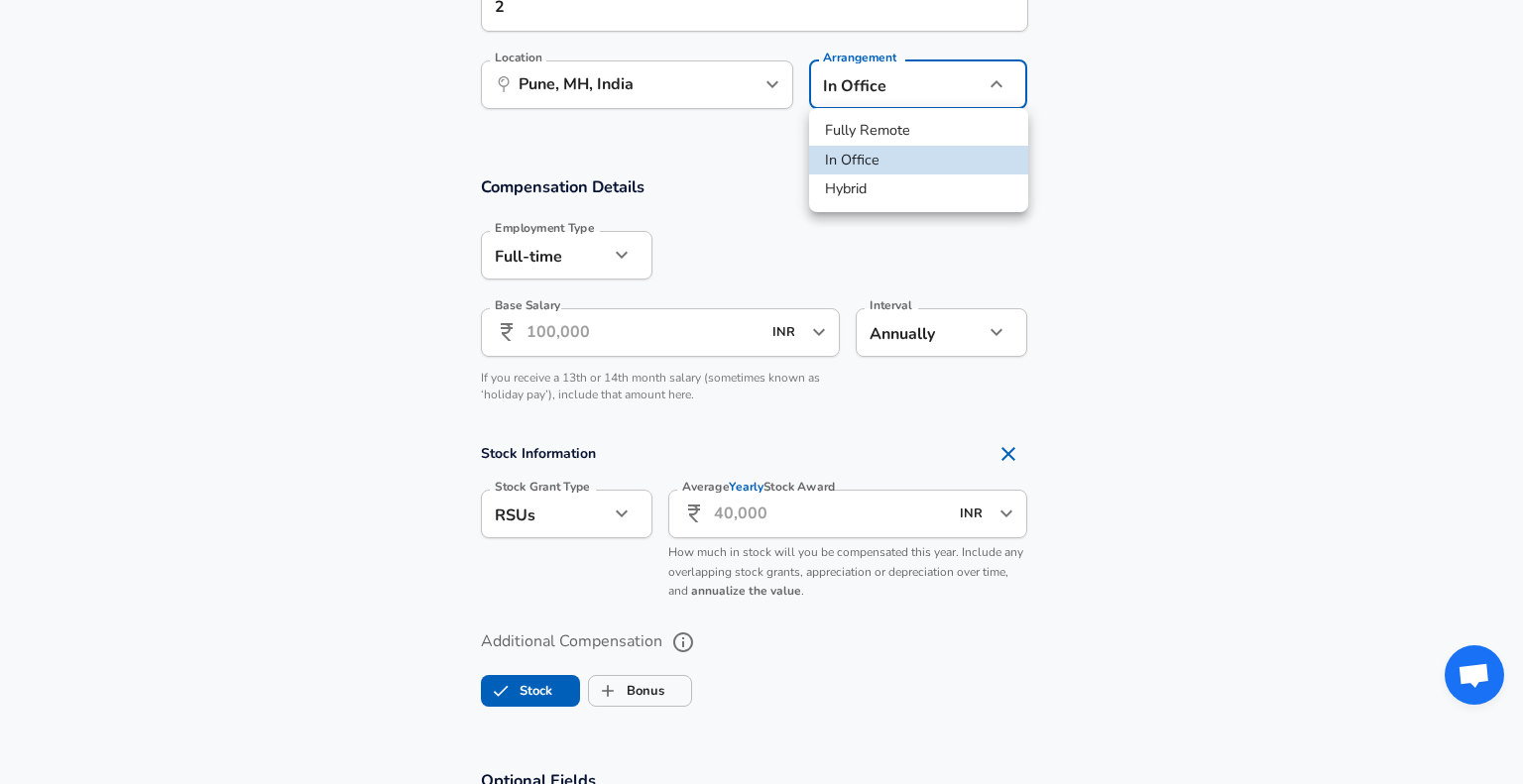 click on "Hybrid" at bounding box center [918, 189] 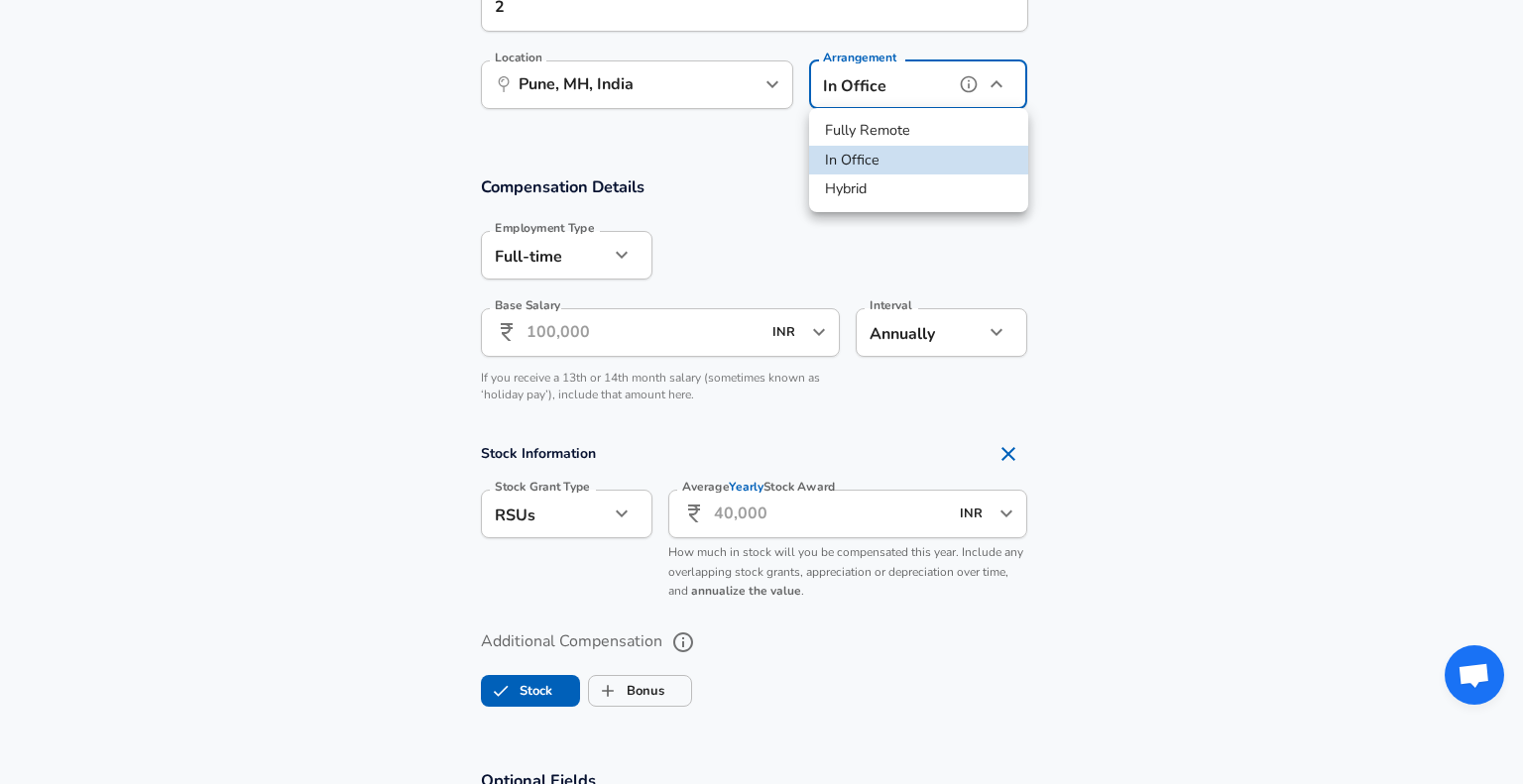 type on "hybrid" 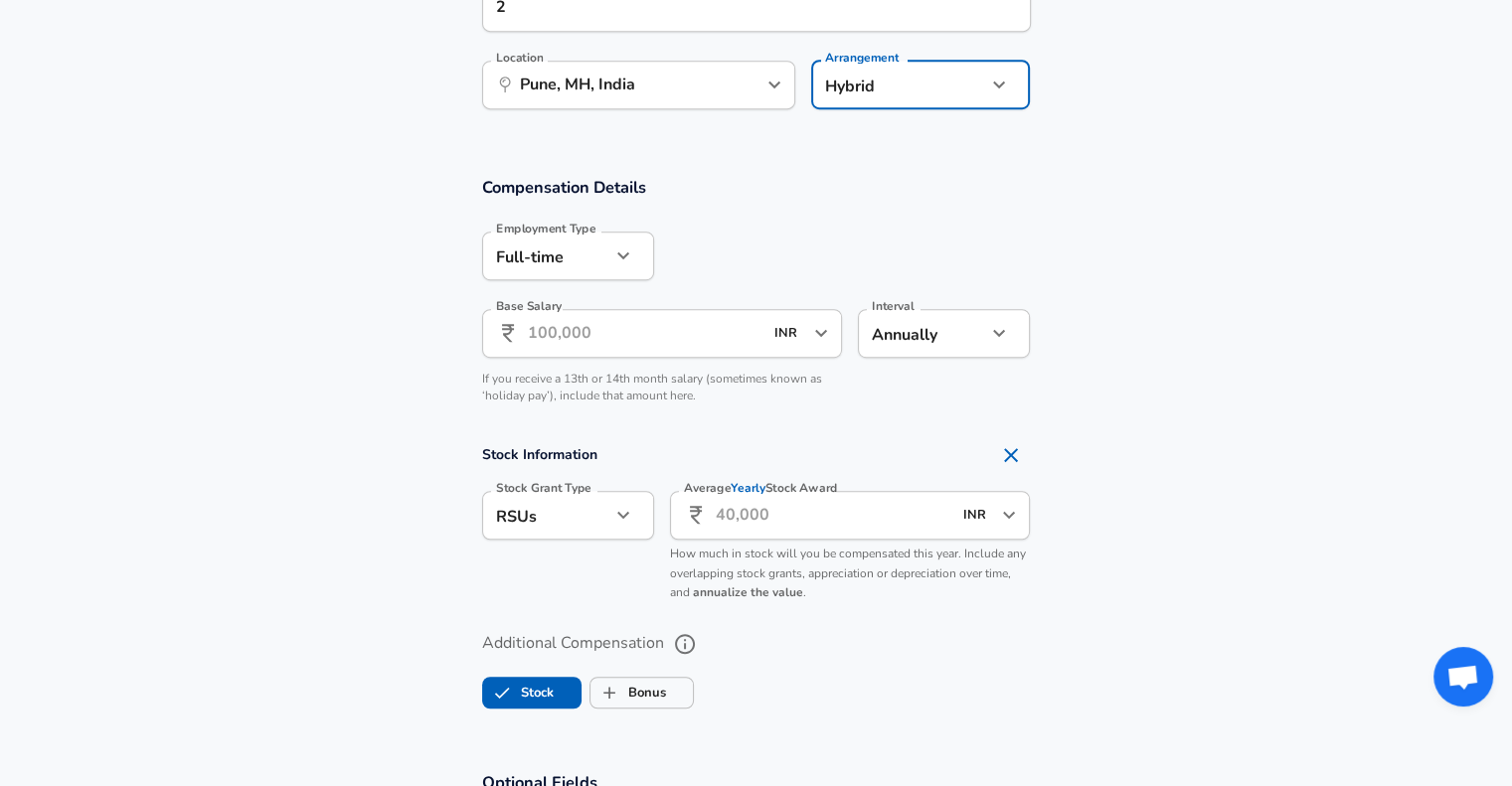 click on "Base Salary" at bounding box center [645, 333] 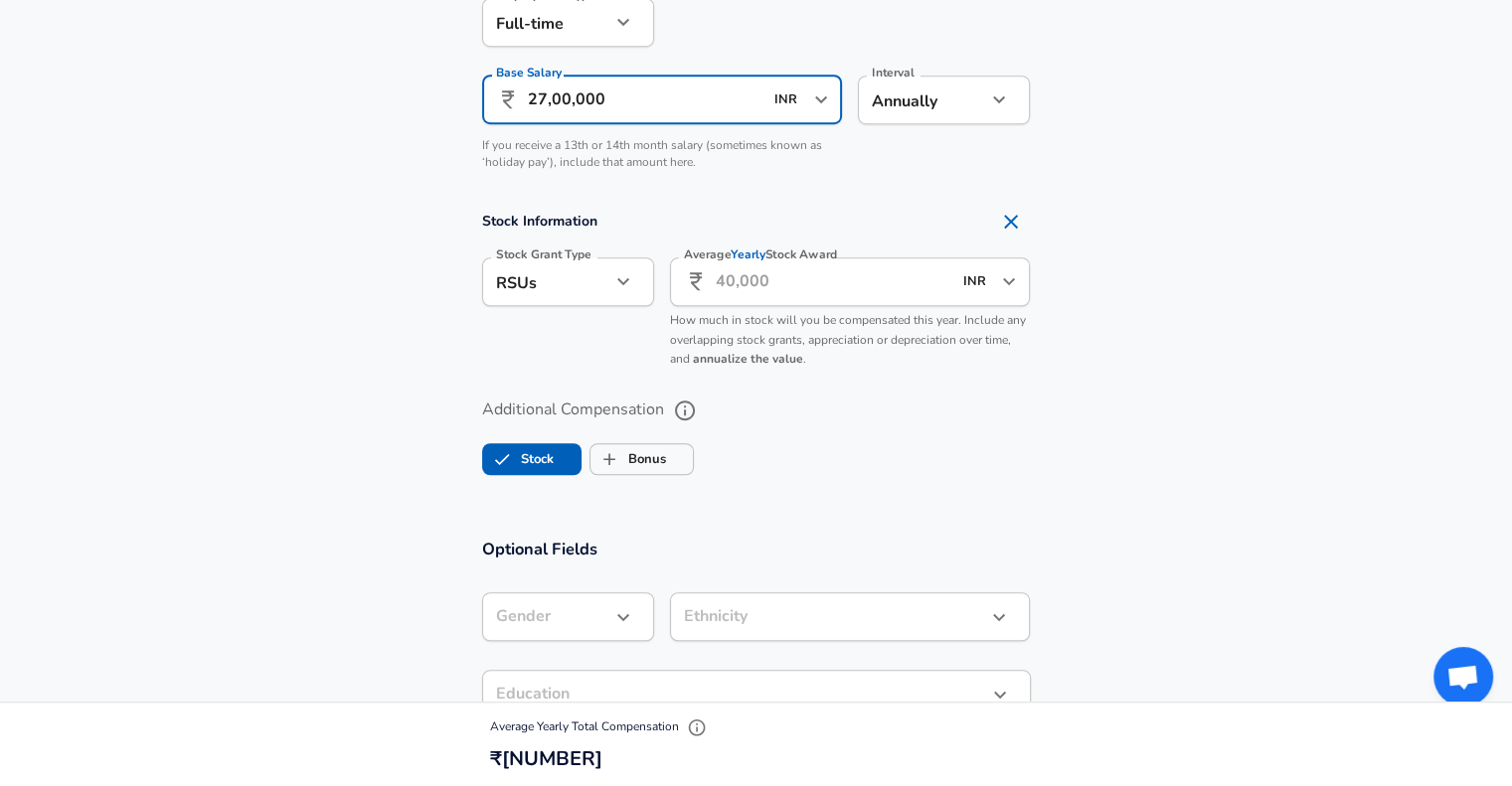 scroll, scrollTop: 1395, scrollLeft: 0, axis: vertical 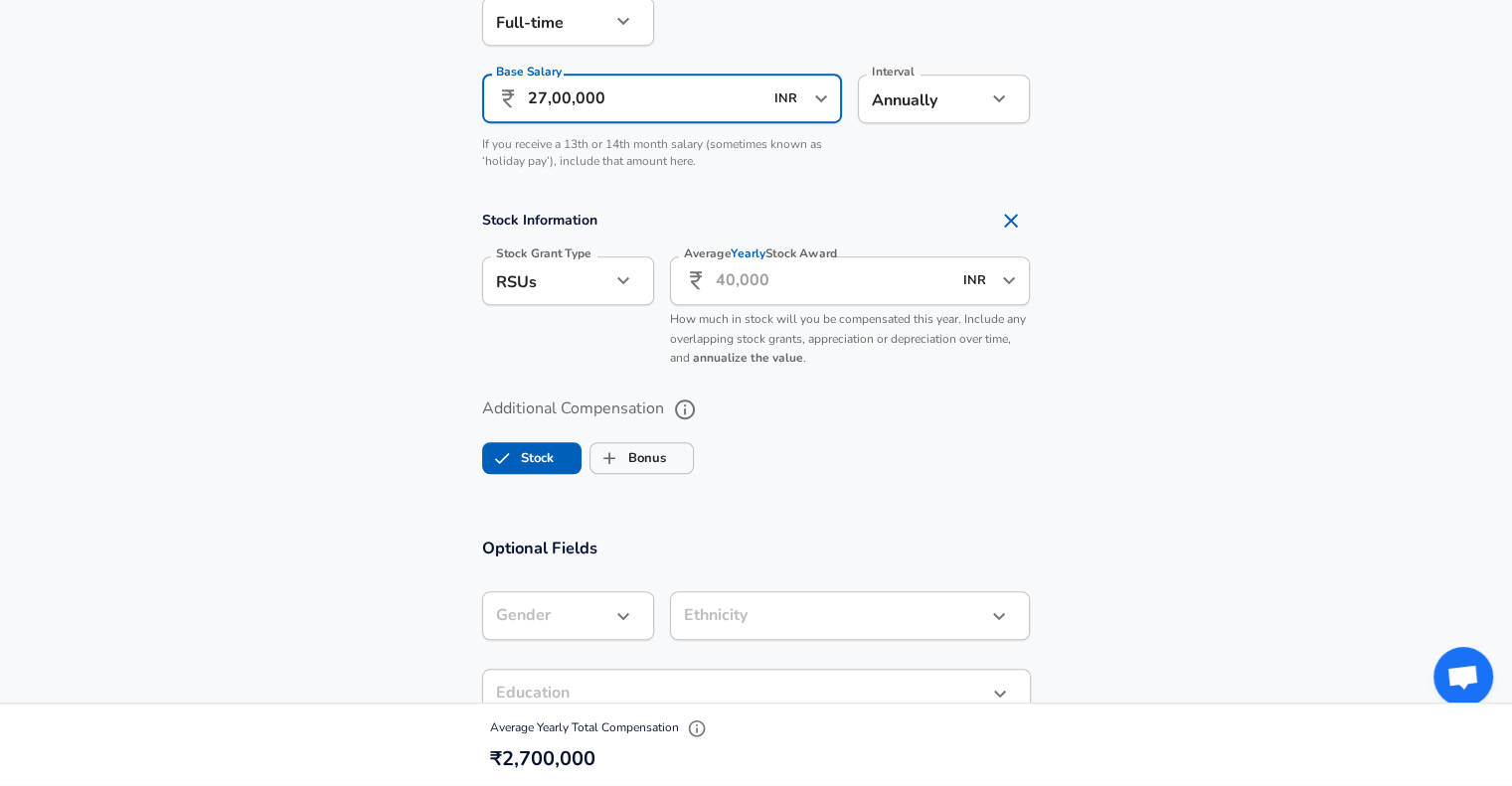 type on "27,00,000" 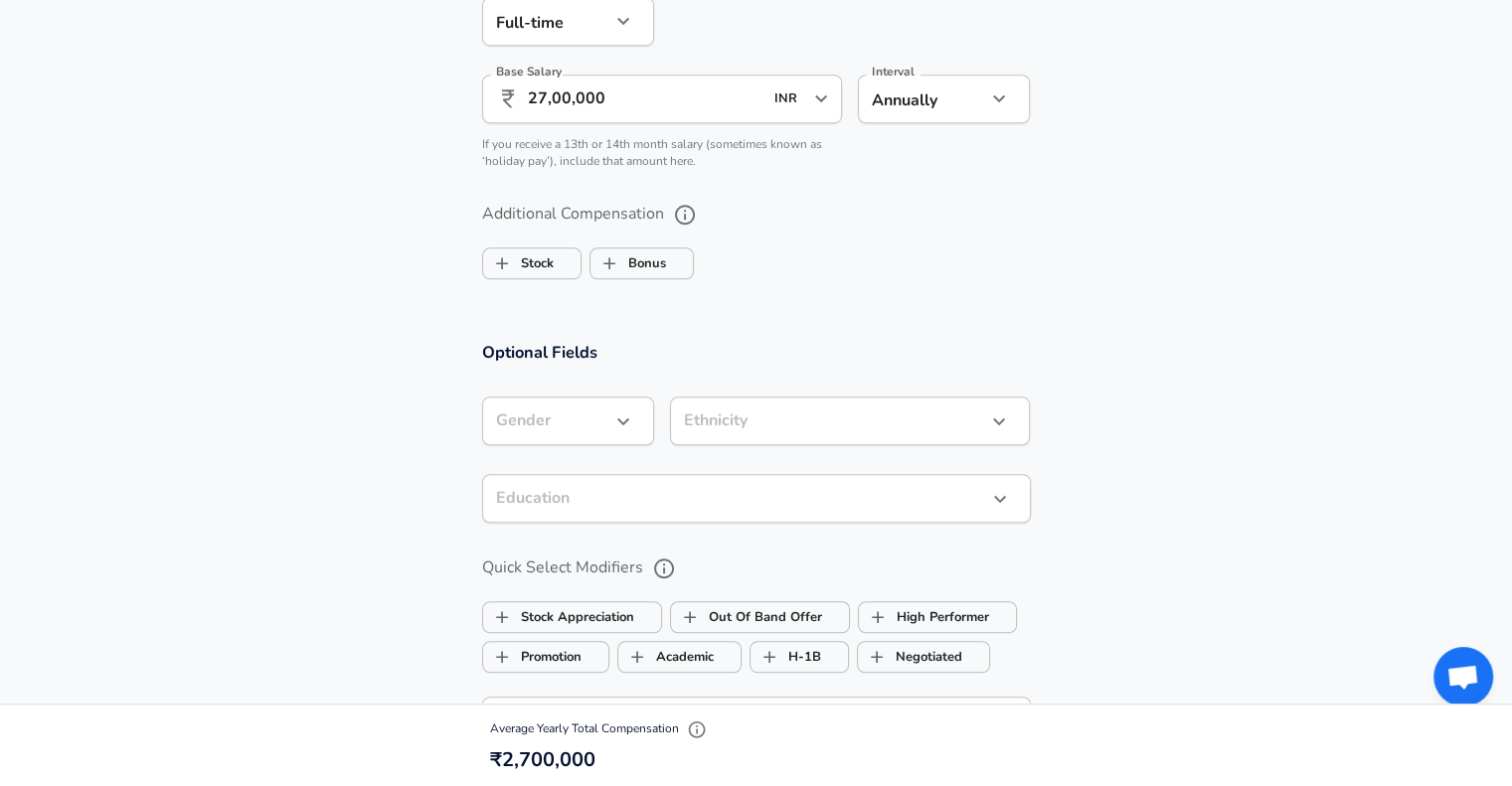 scroll, scrollTop: 1570, scrollLeft: 0, axis: vertical 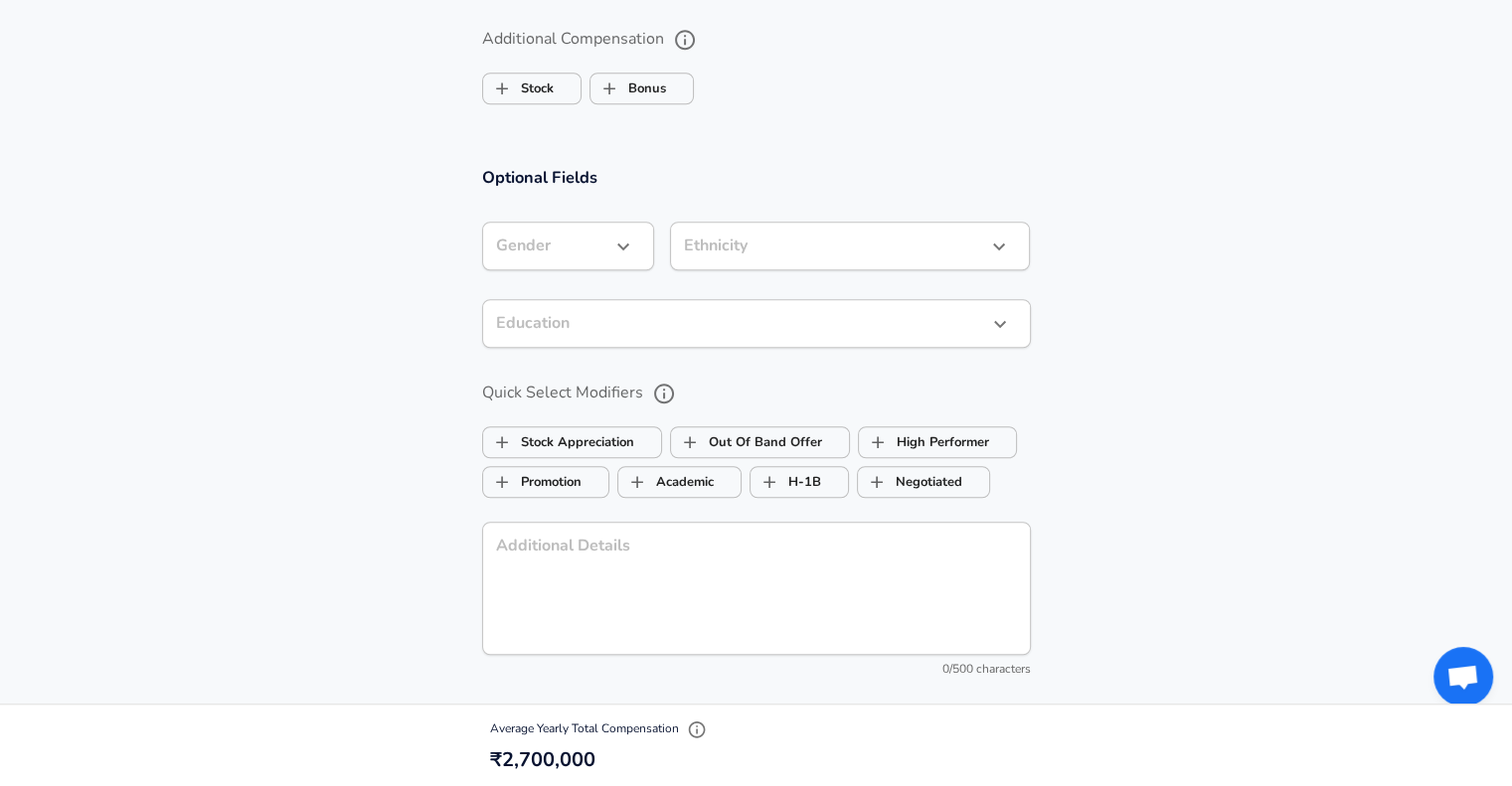 click 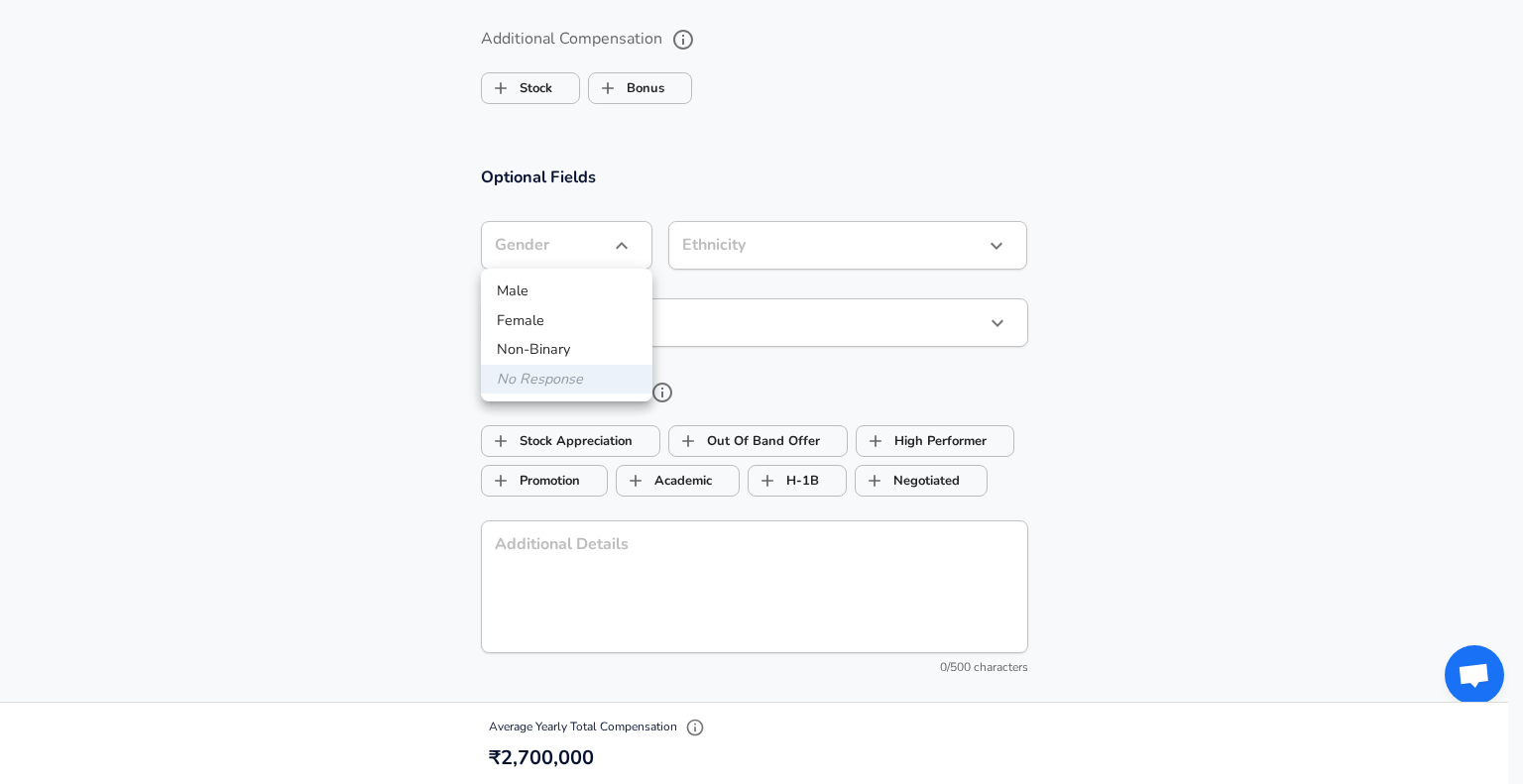 click on "Male" at bounding box center (566, 291) 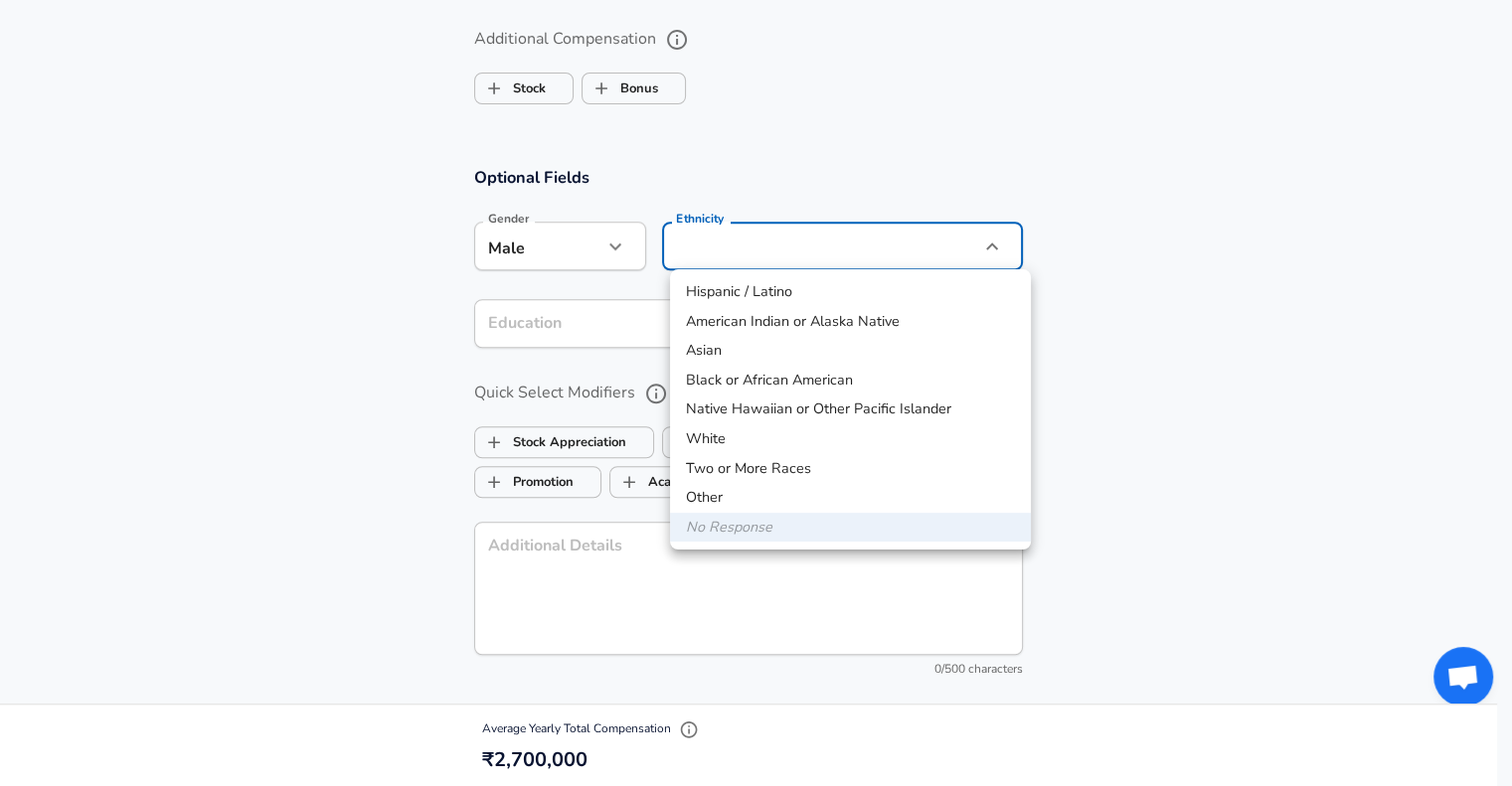 click on "[CITY], [STATE]" at bounding box center (756, -1178) 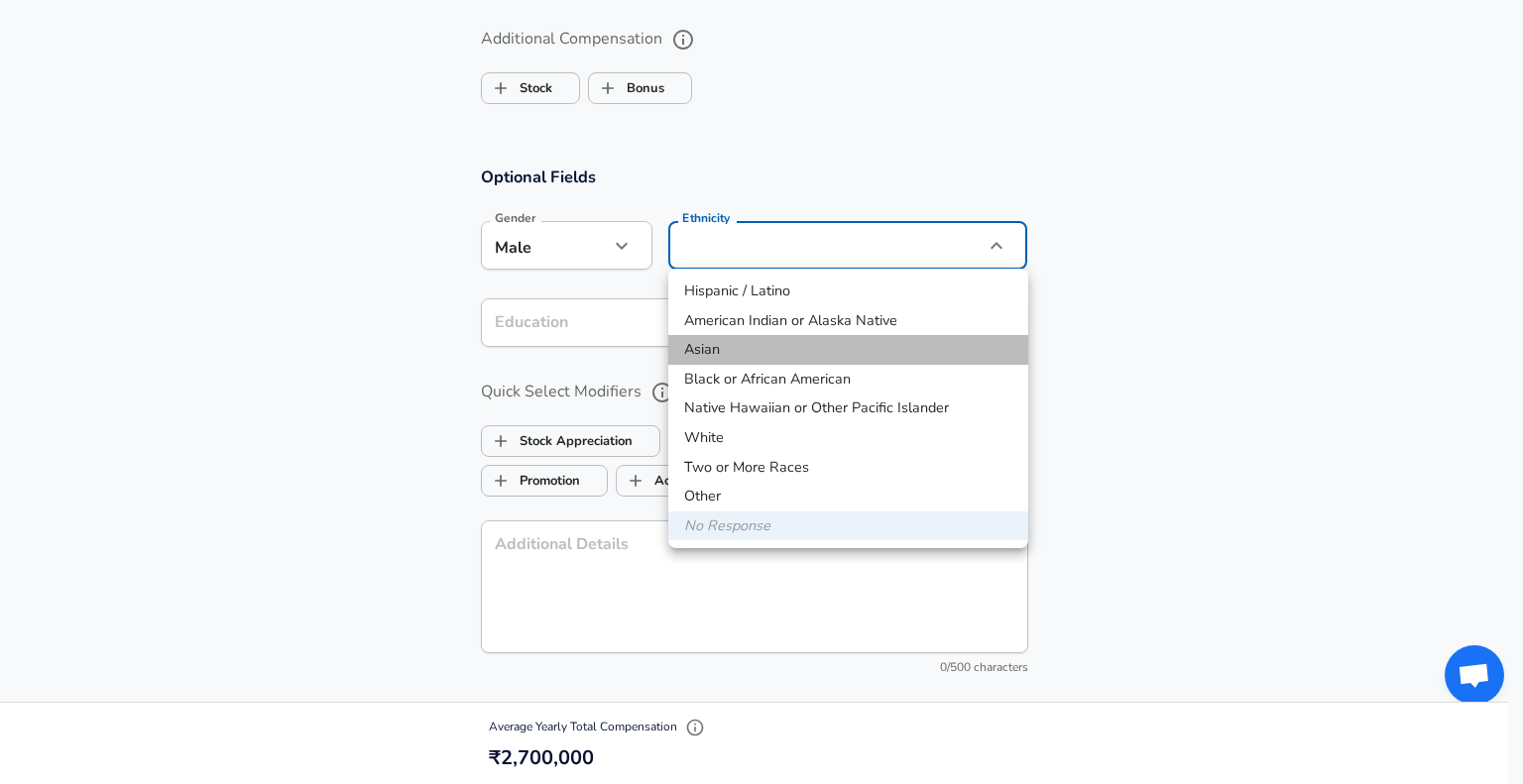click on "Asian" at bounding box center (848, 350) 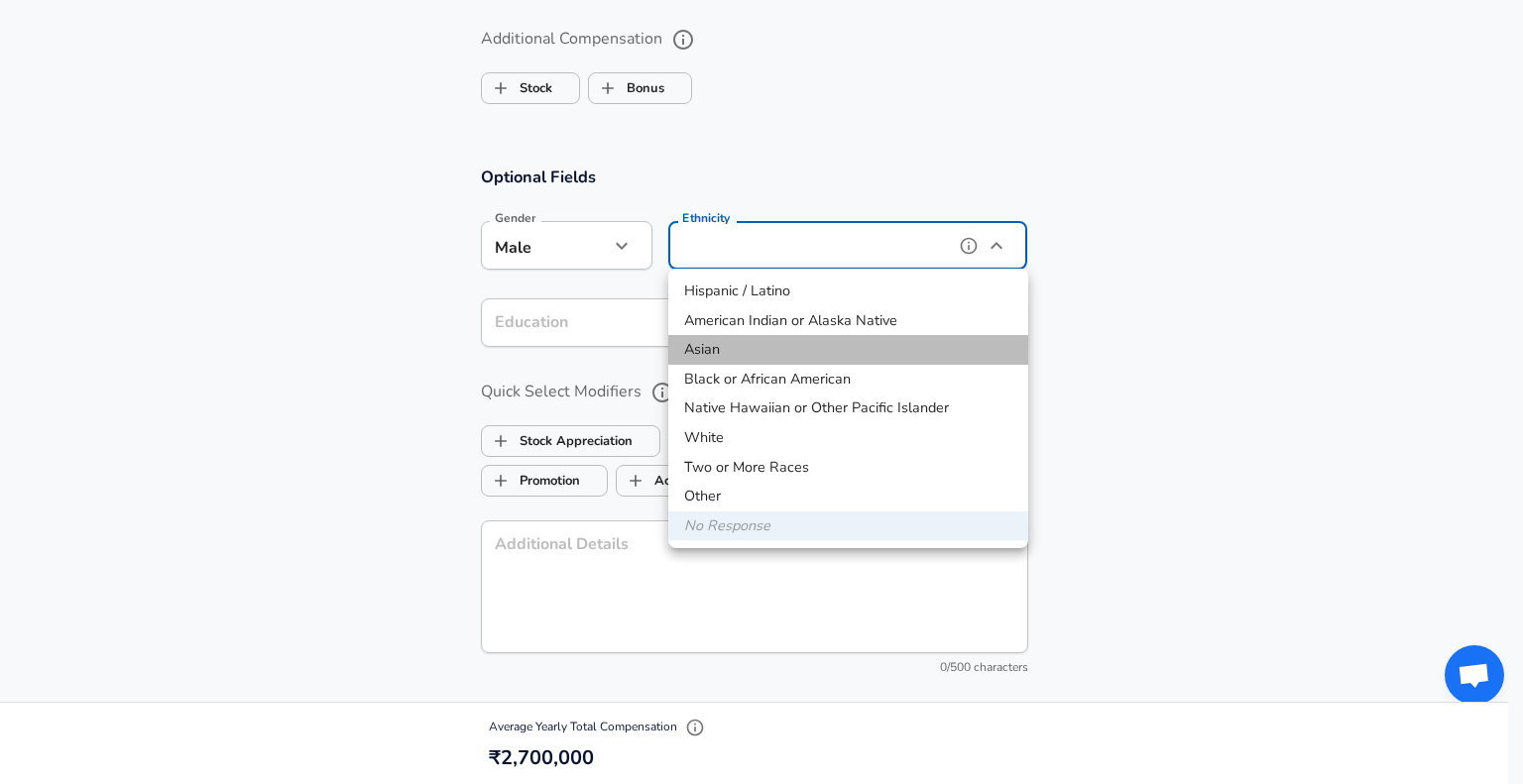 type on "Asian" 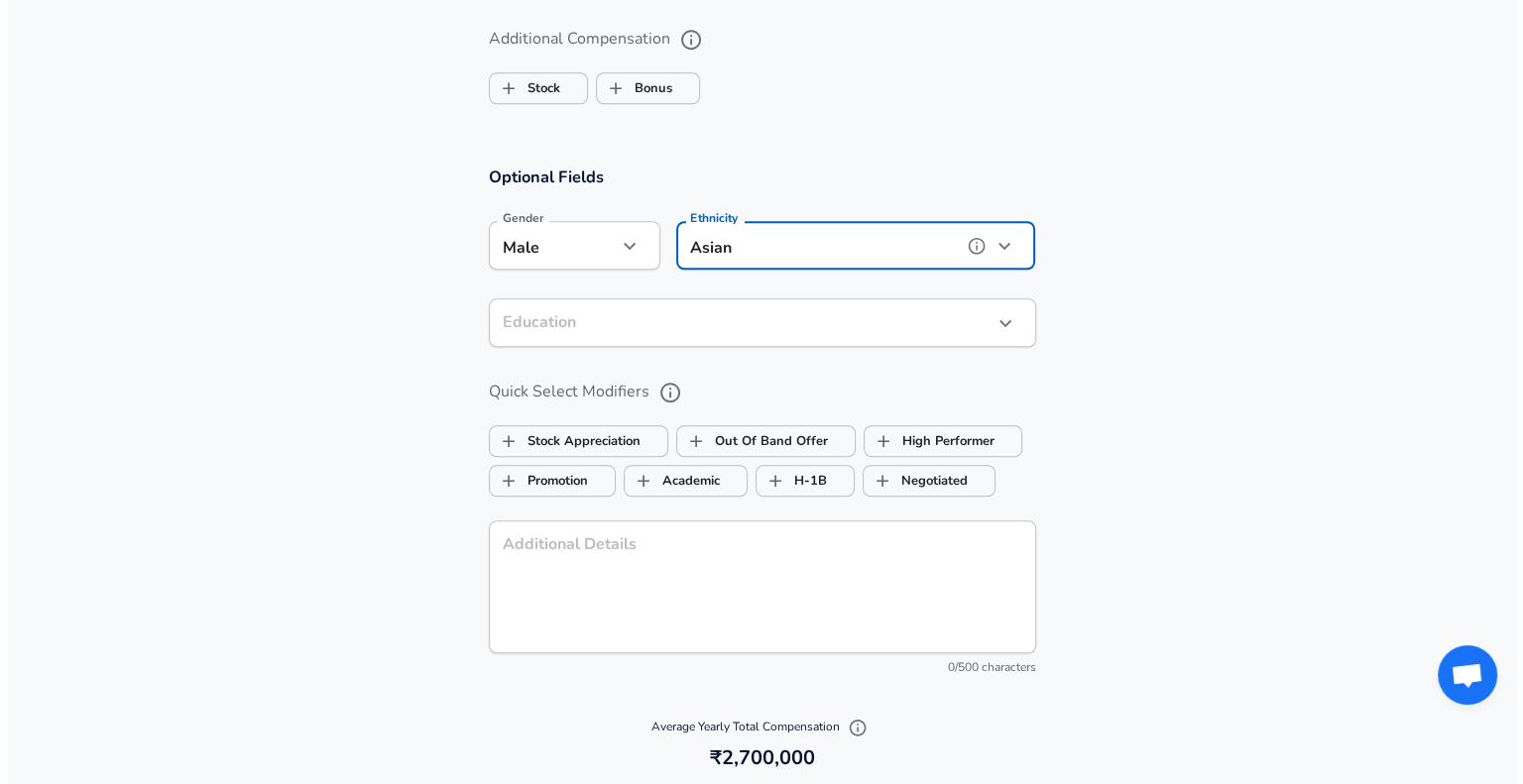 scroll, scrollTop: 1772, scrollLeft: 0, axis: vertical 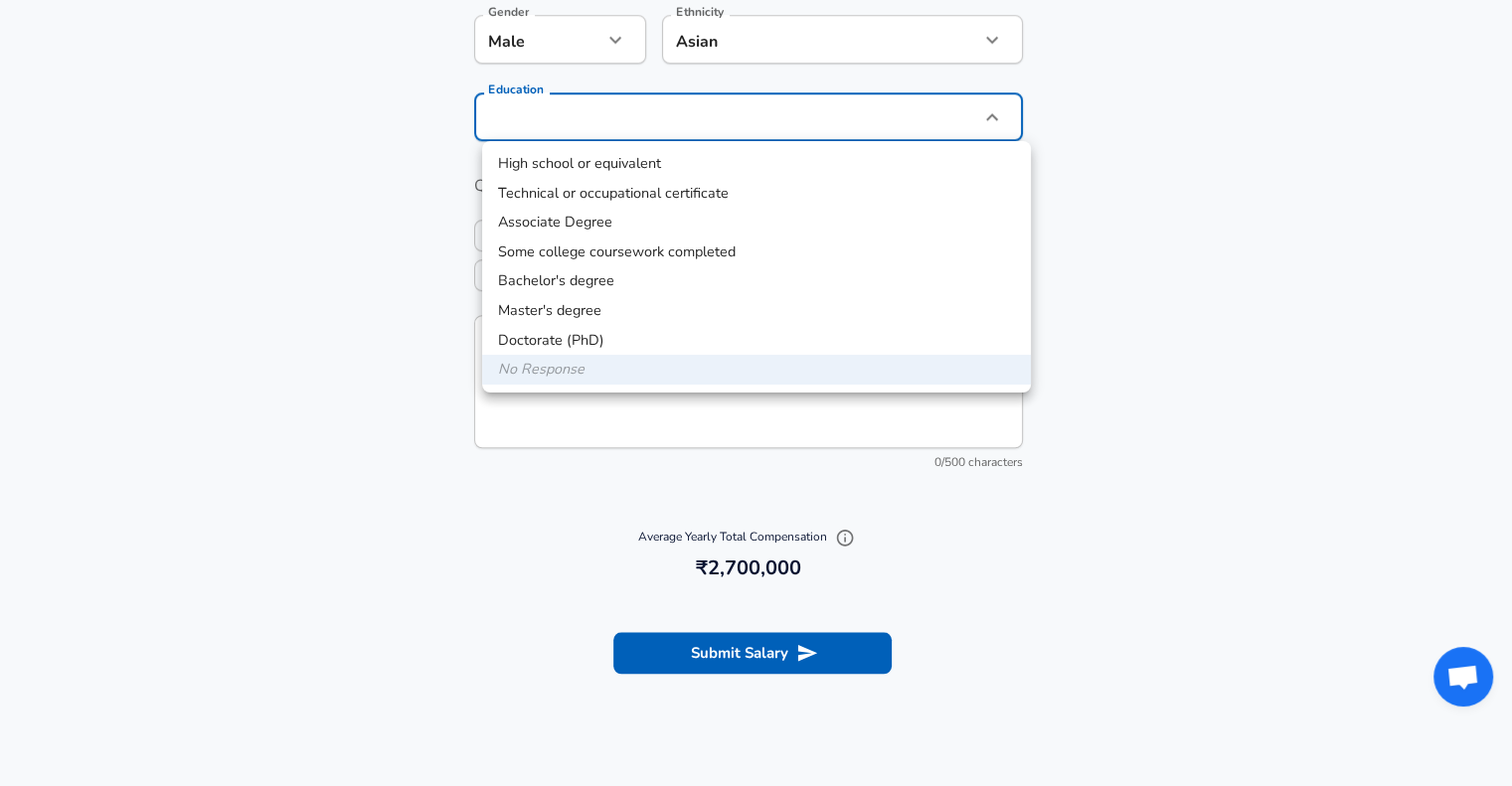click on "[CITY], [STATE]" at bounding box center [756, -1384] 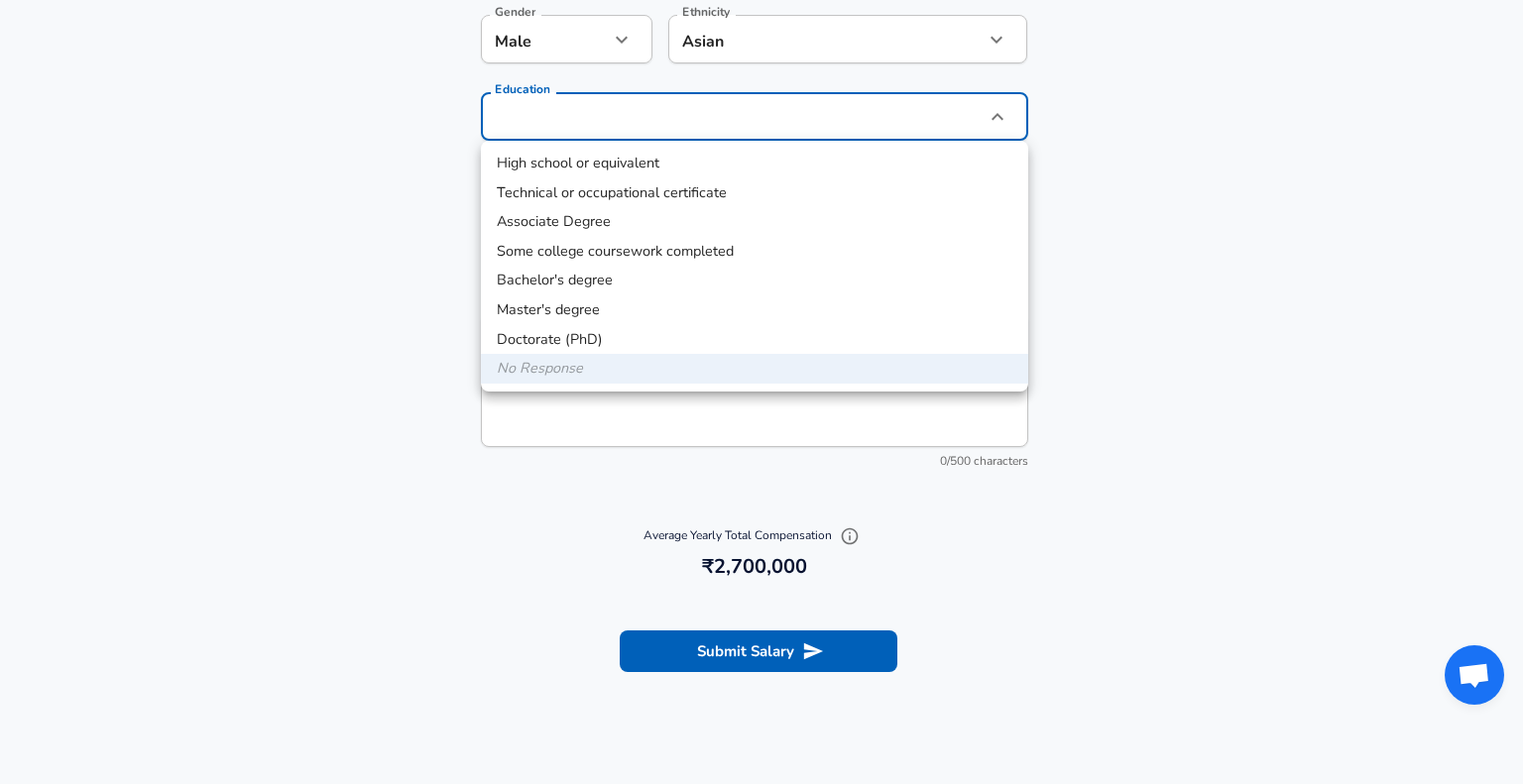click on "Bachelor's degree" at bounding box center (755, 280) 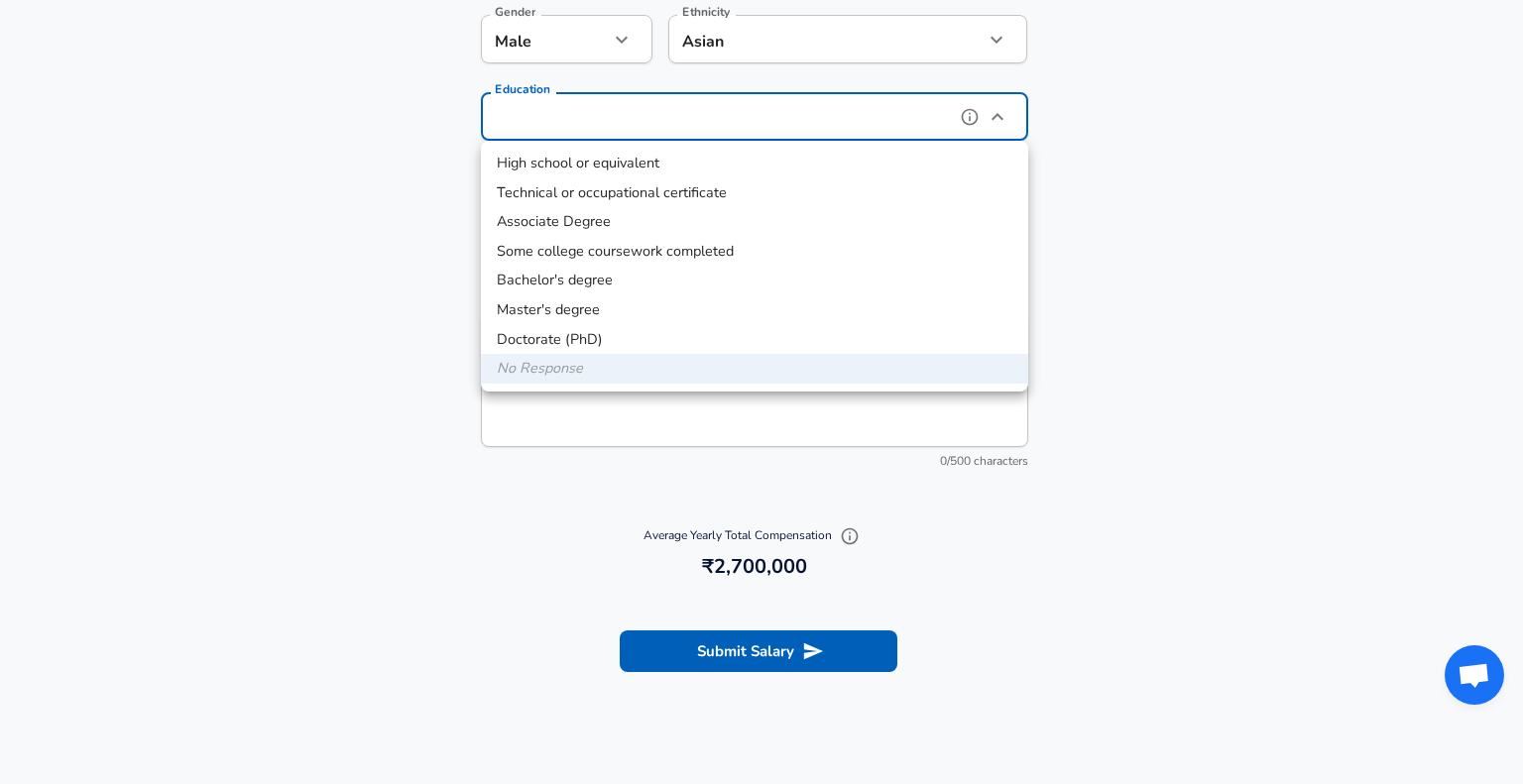 type on "Bachelors degree" 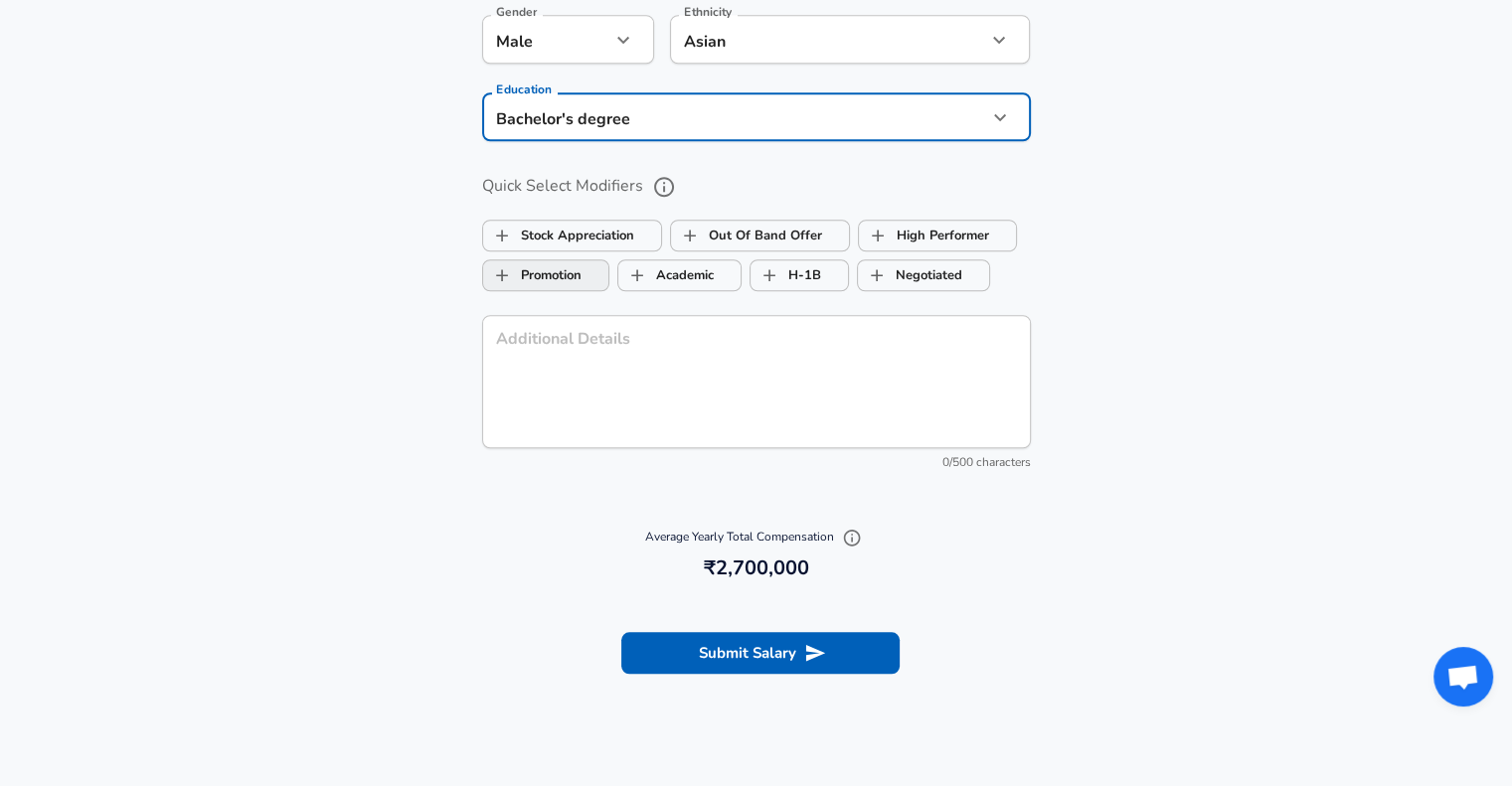 click on "Promotion" at bounding box center [502, 275] 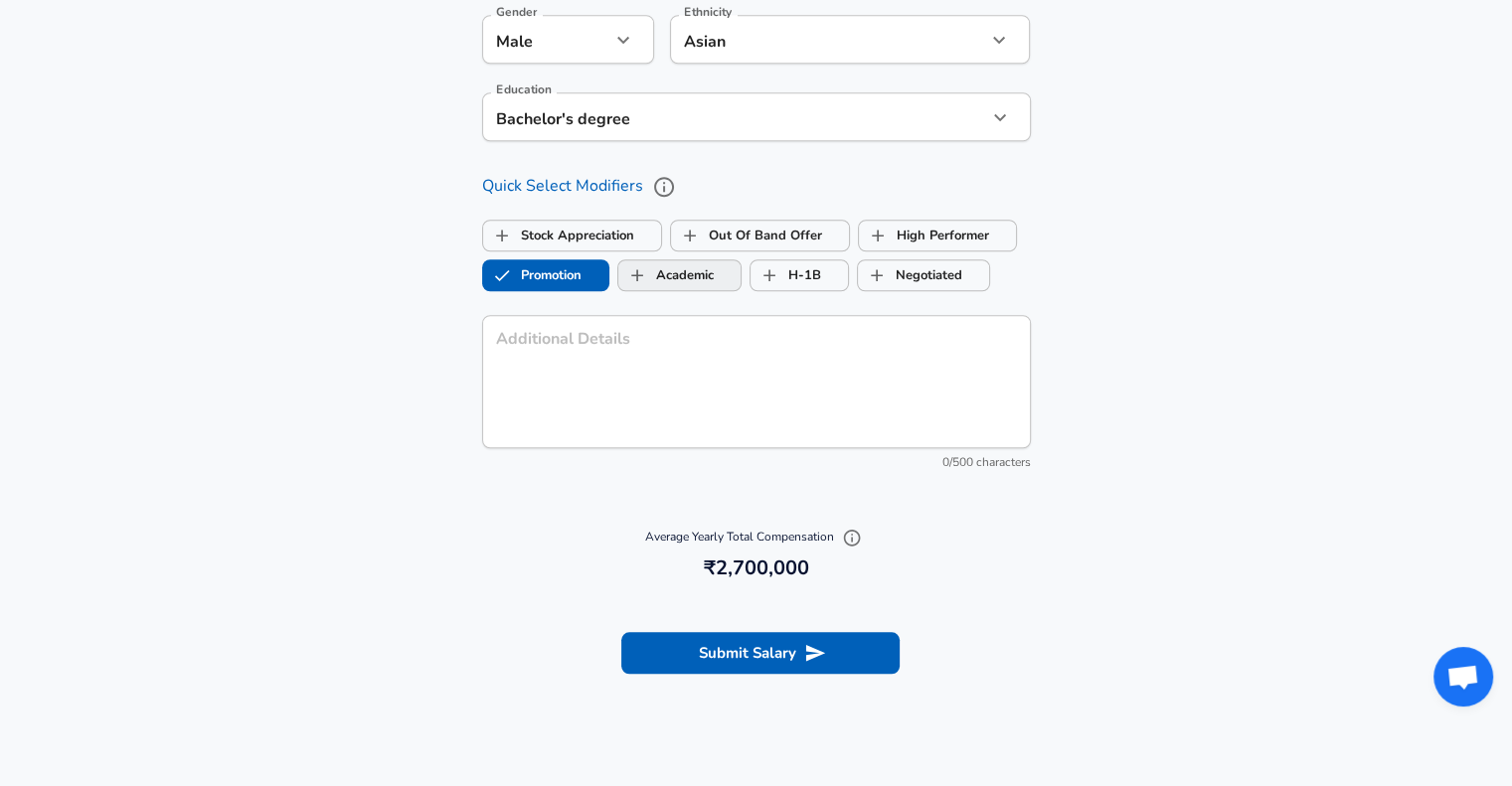 checkbox on "true" 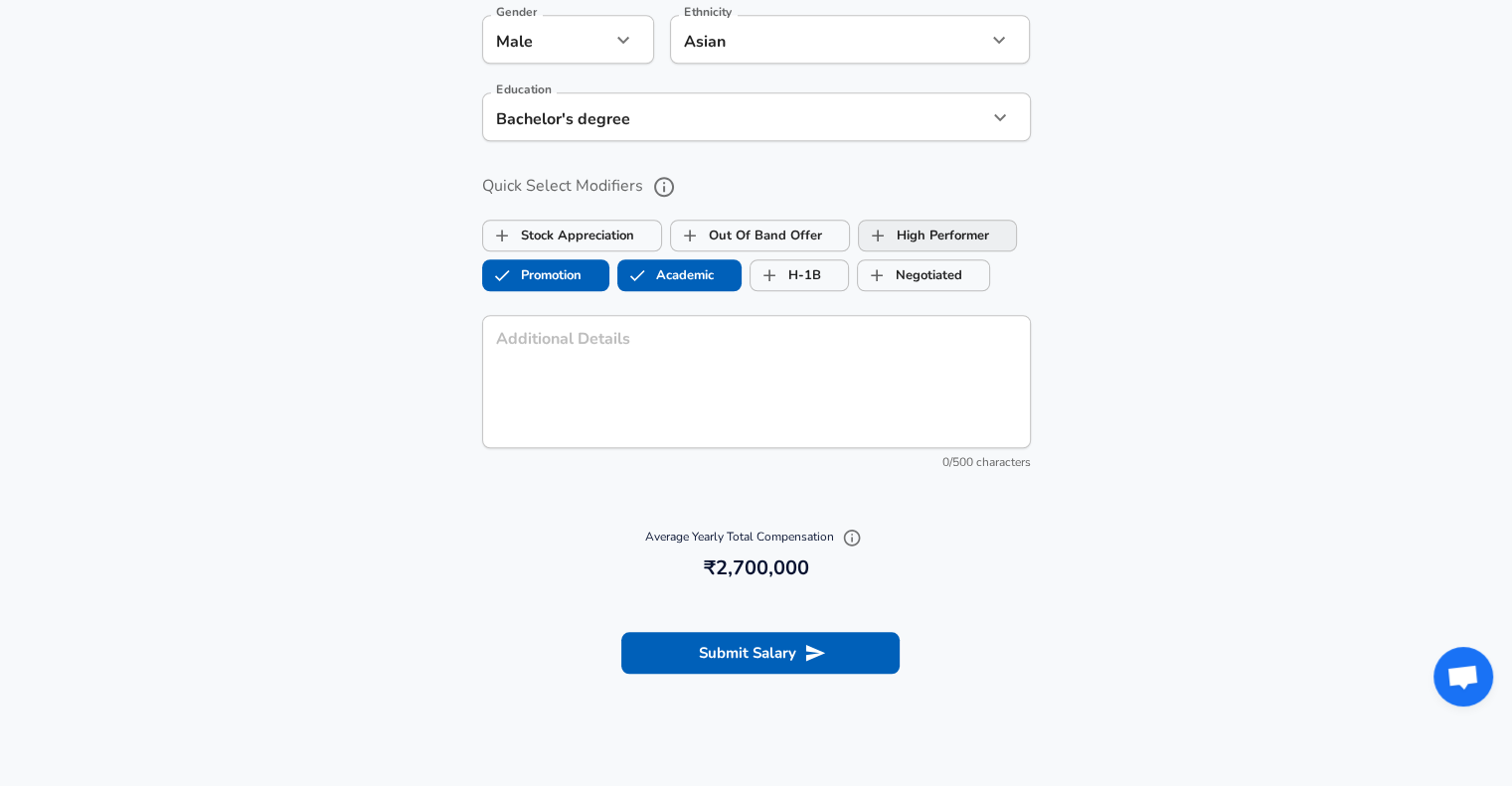 click on "High Performer" at bounding box center (924, 236) 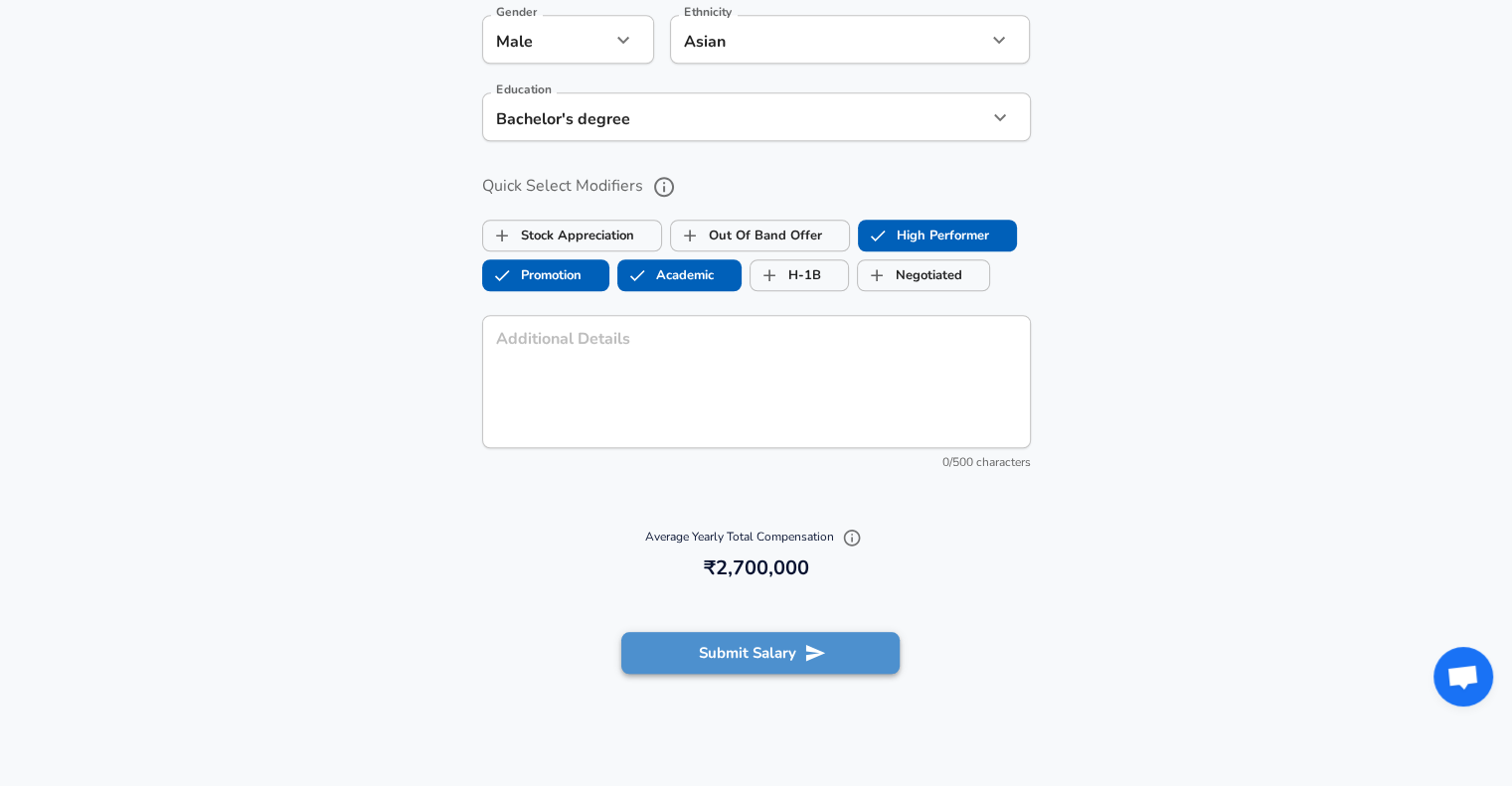 click on "Submit Salary" at bounding box center [760, 653] 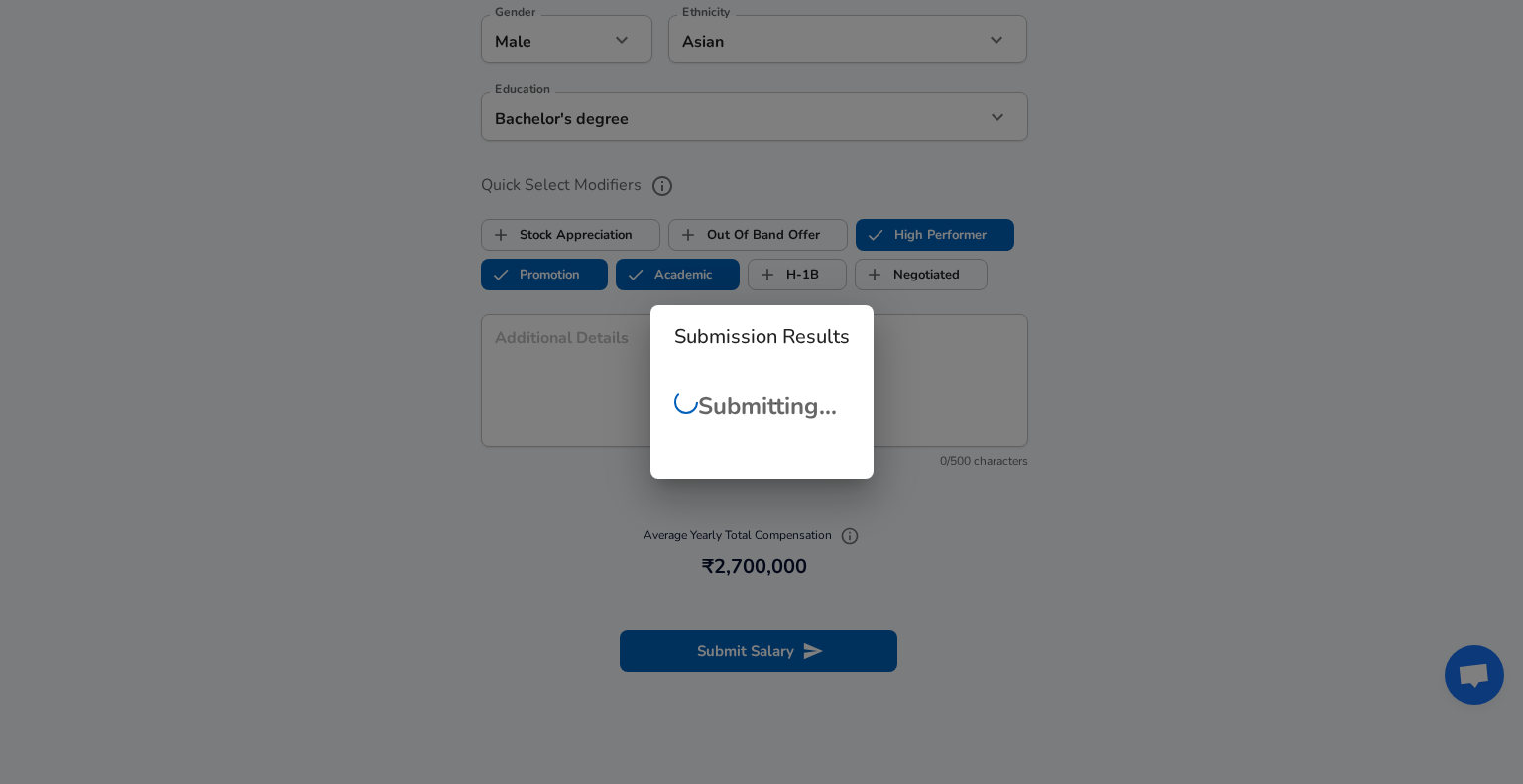 checkbox on "false" 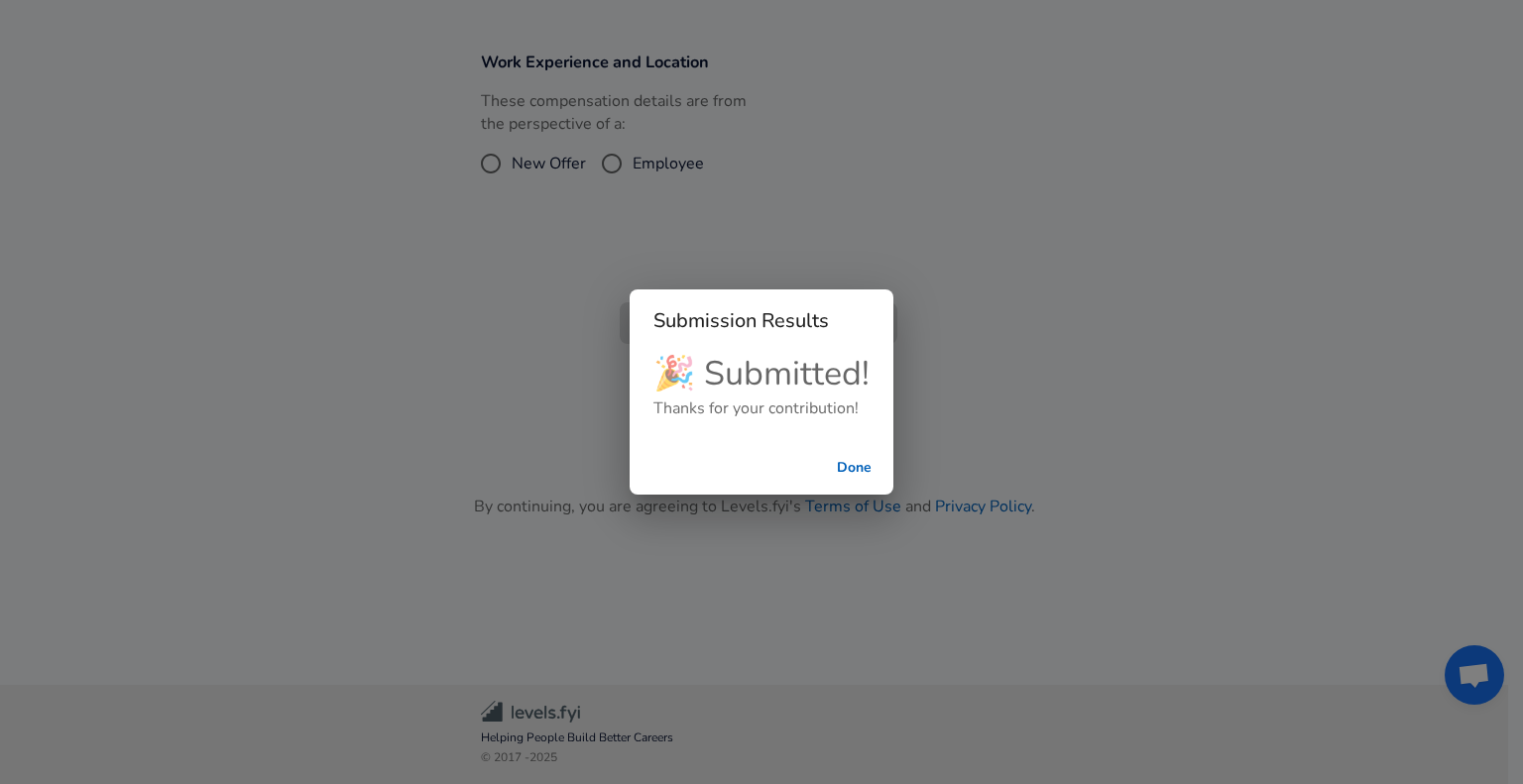 scroll, scrollTop: 398, scrollLeft: 0, axis: vertical 